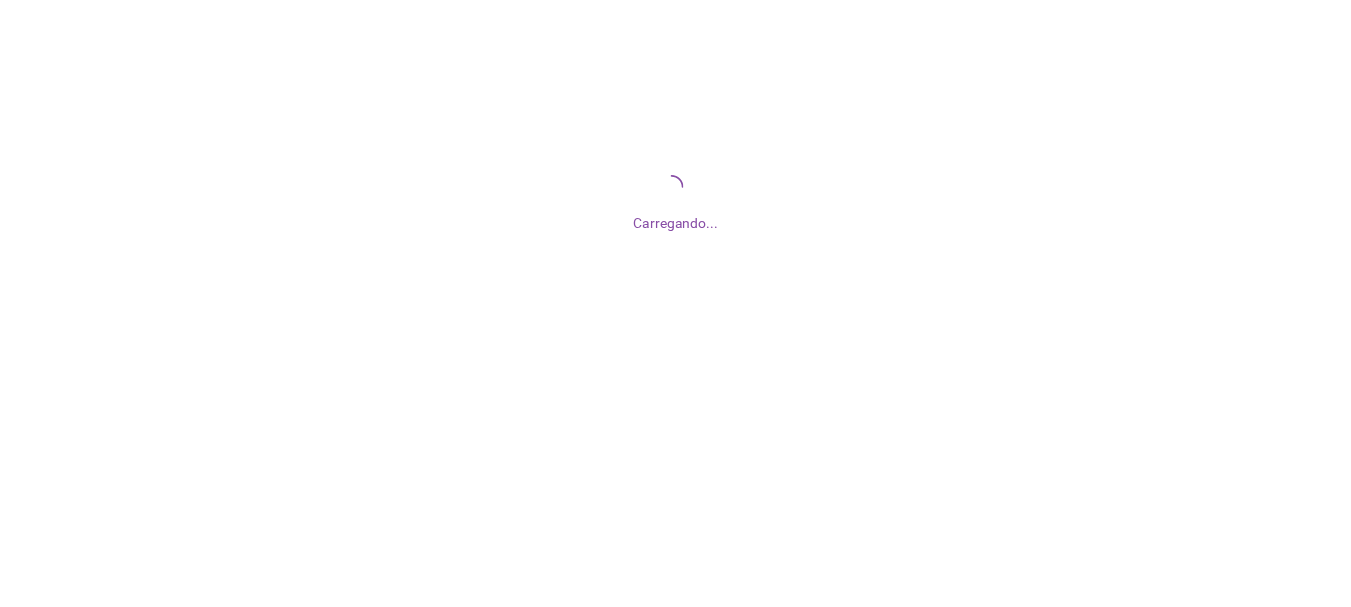 scroll, scrollTop: 0, scrollLeft: 0, axis: both 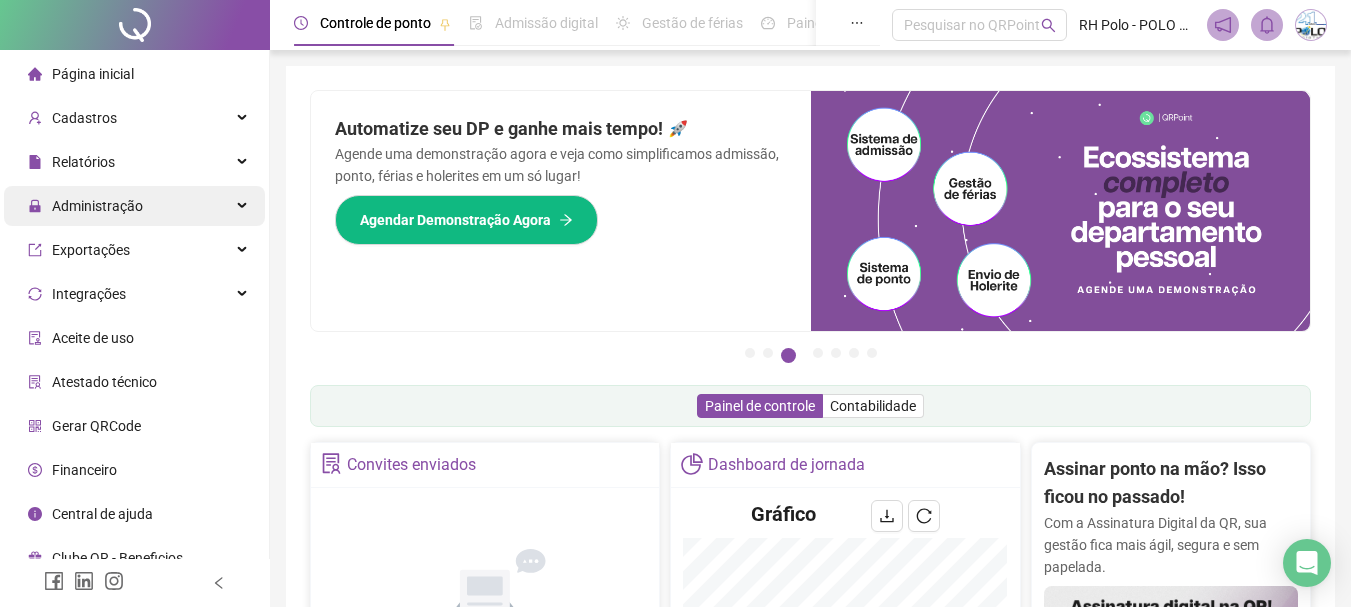click on "Administração" at bounding box center [97, 206] 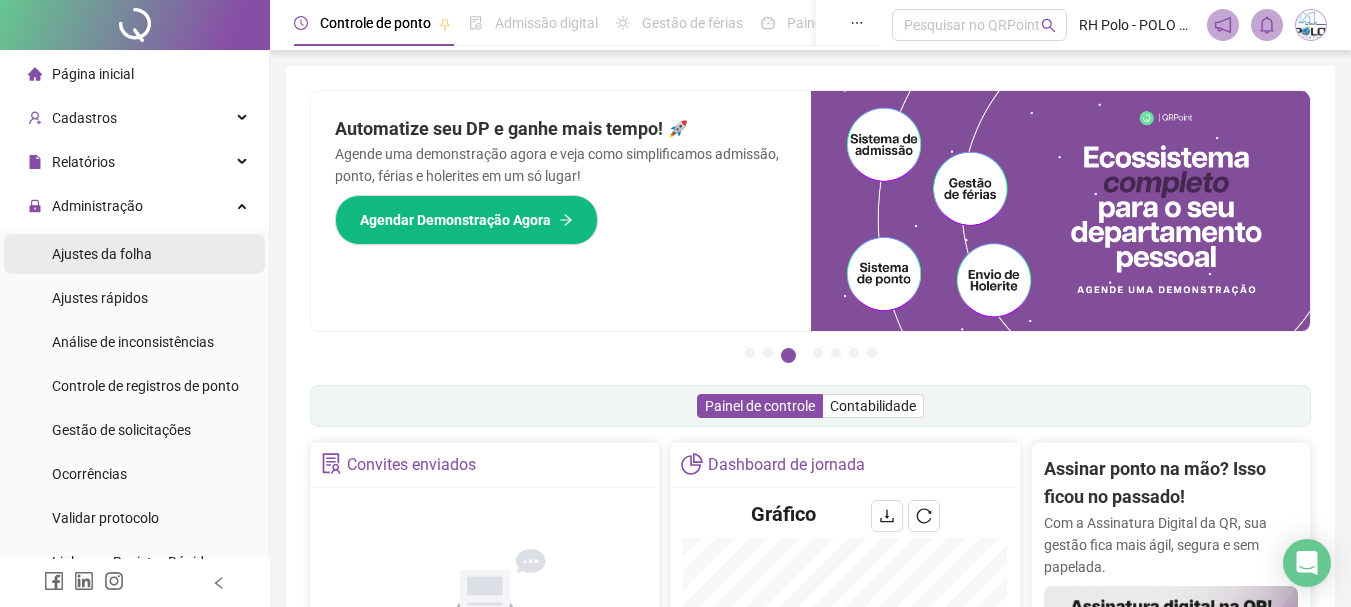 click on "Ajustes da folha" at bounding box center [102, 254] 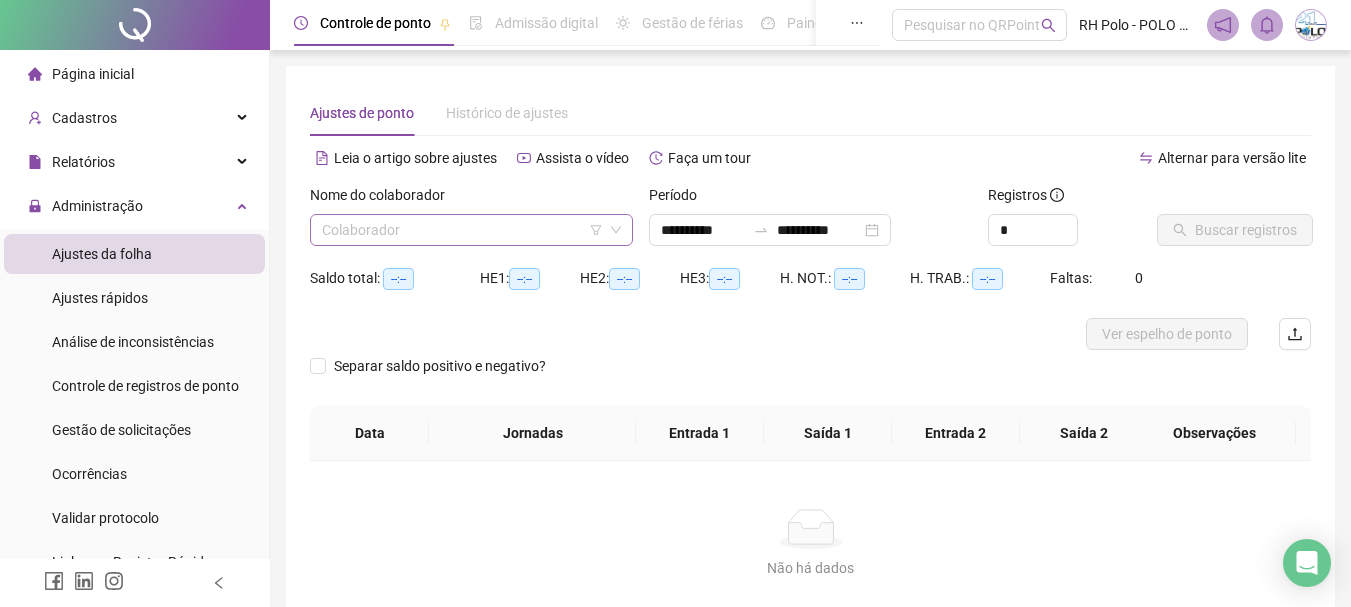 click at bounding box center [462, 230] 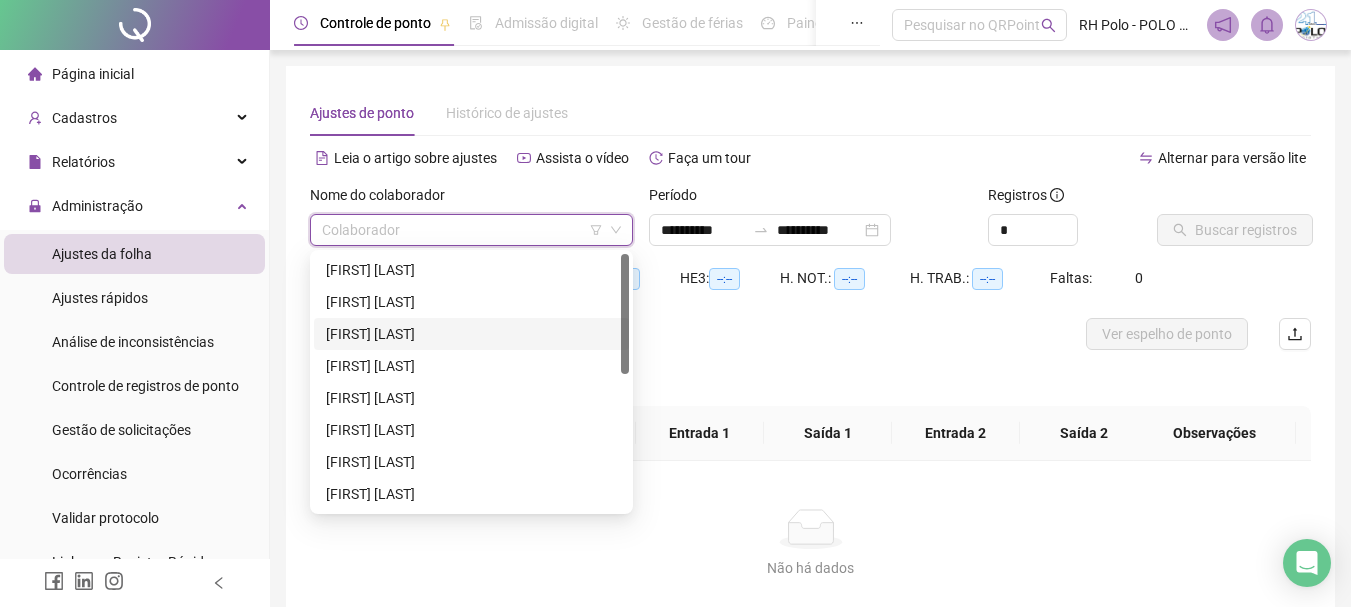 scroll, scrollTop: 288, scrollLeft: 0, axis: vertical 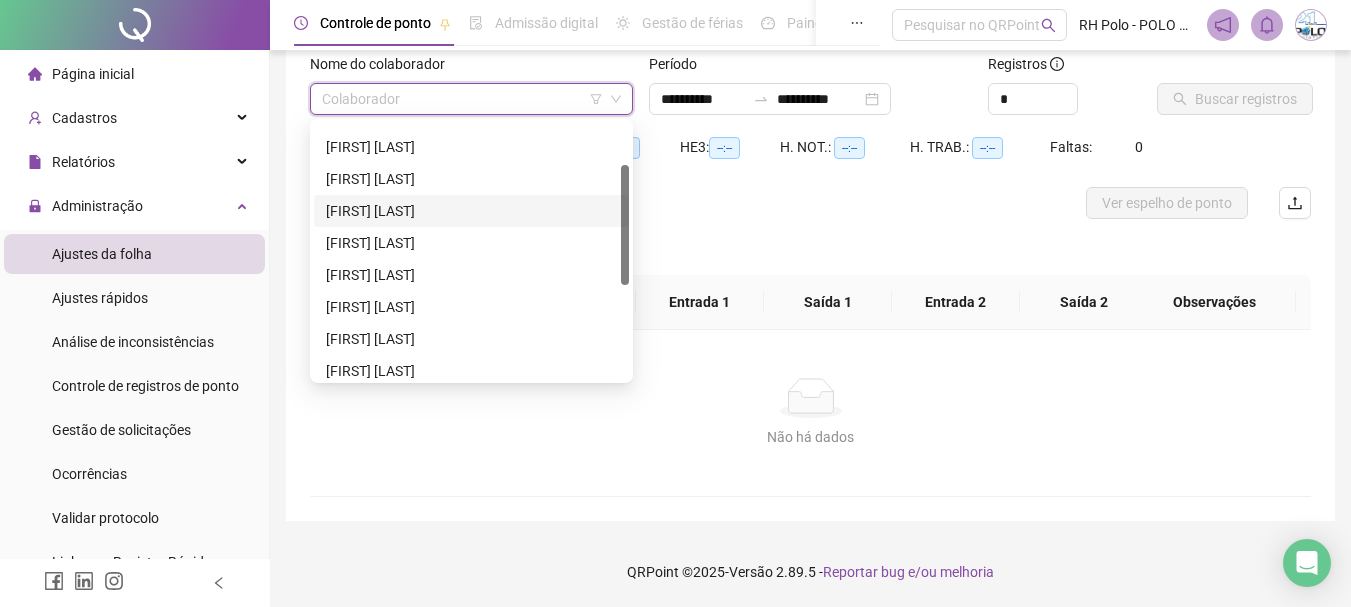 click on "[FIRST] [LAST] [LAST]" at bounding box center (471, 211) 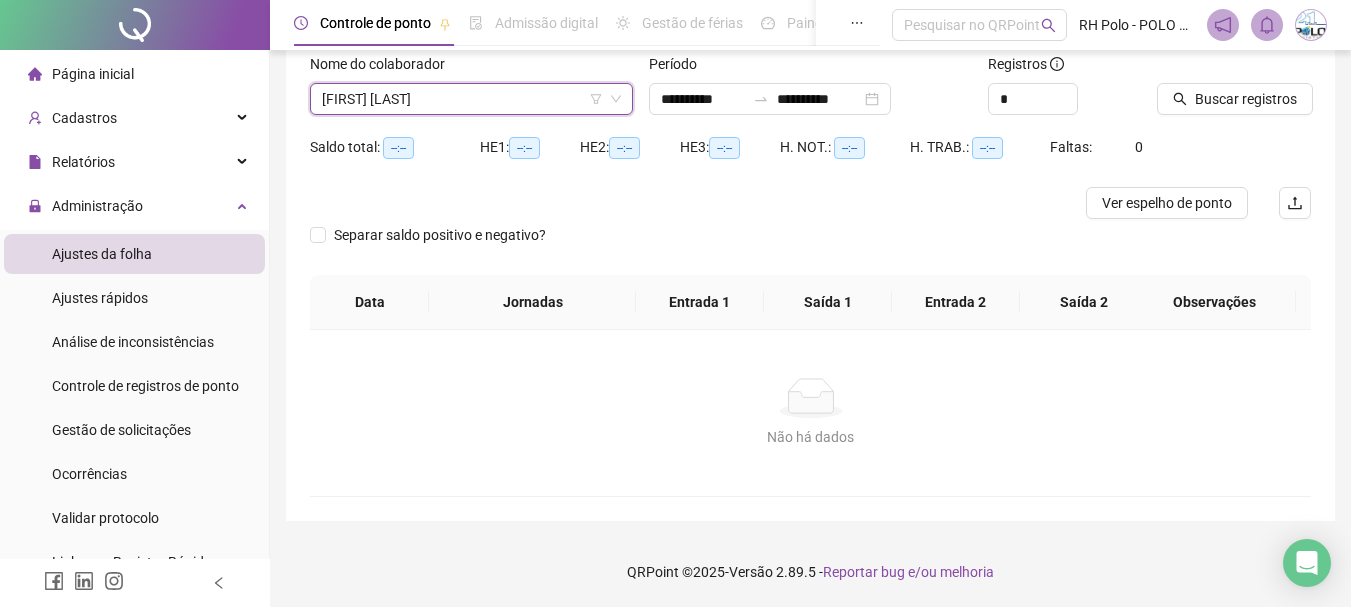 click on "[FIRST] [LAST] [LAST]" at bounding box center (471, 99) 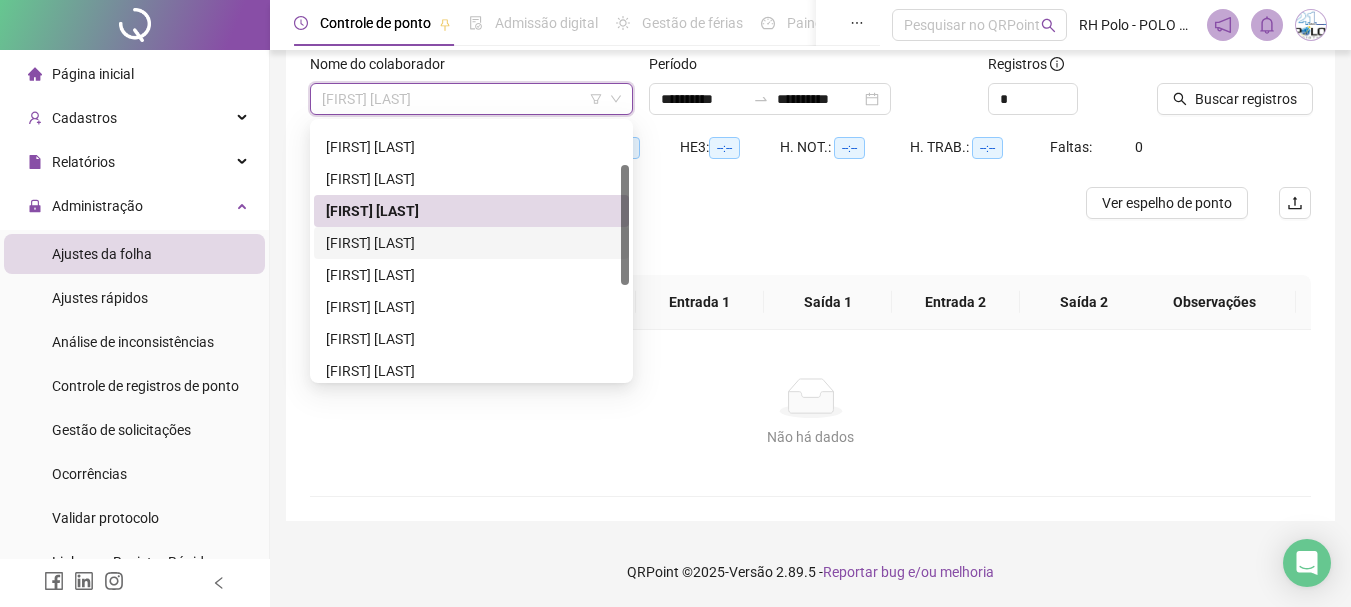click on "[FIRST] [LAST] [LAST]" at bounding box center [471, 243] 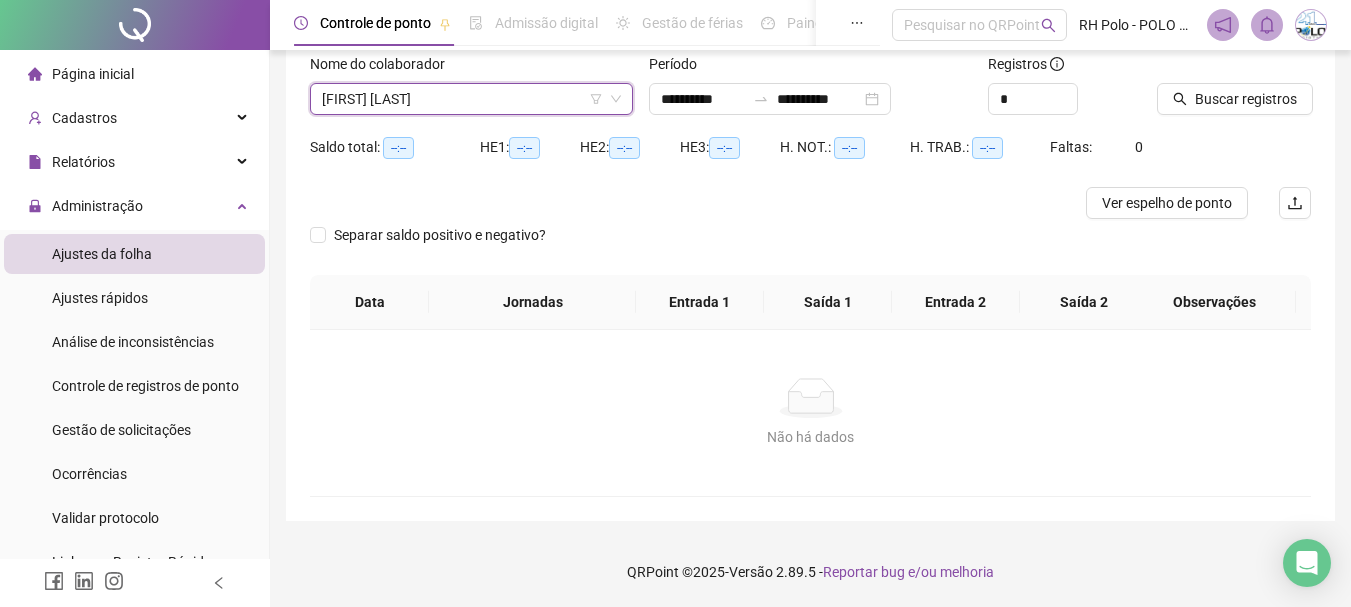 click on "*" at bounding box center [1065, 99] 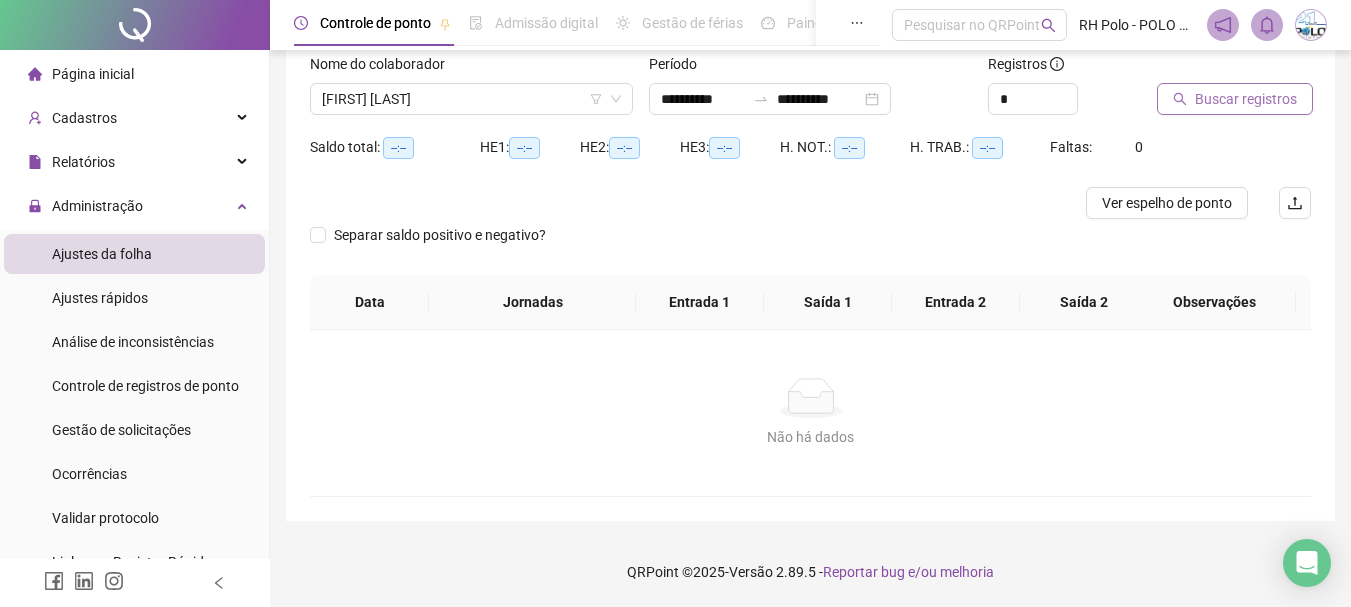 click on "Buscar registros" at bounding box center [1246, 99] 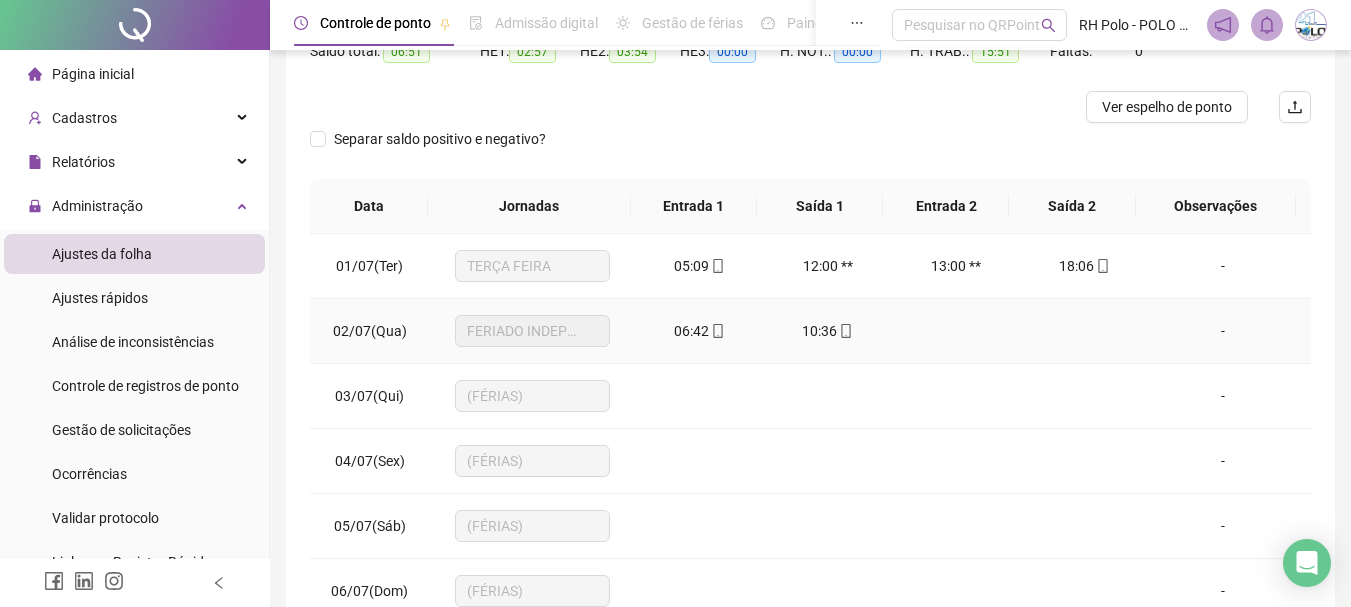 scroll, scrollTop: 331, scrollLeft: 0, axis: vertical 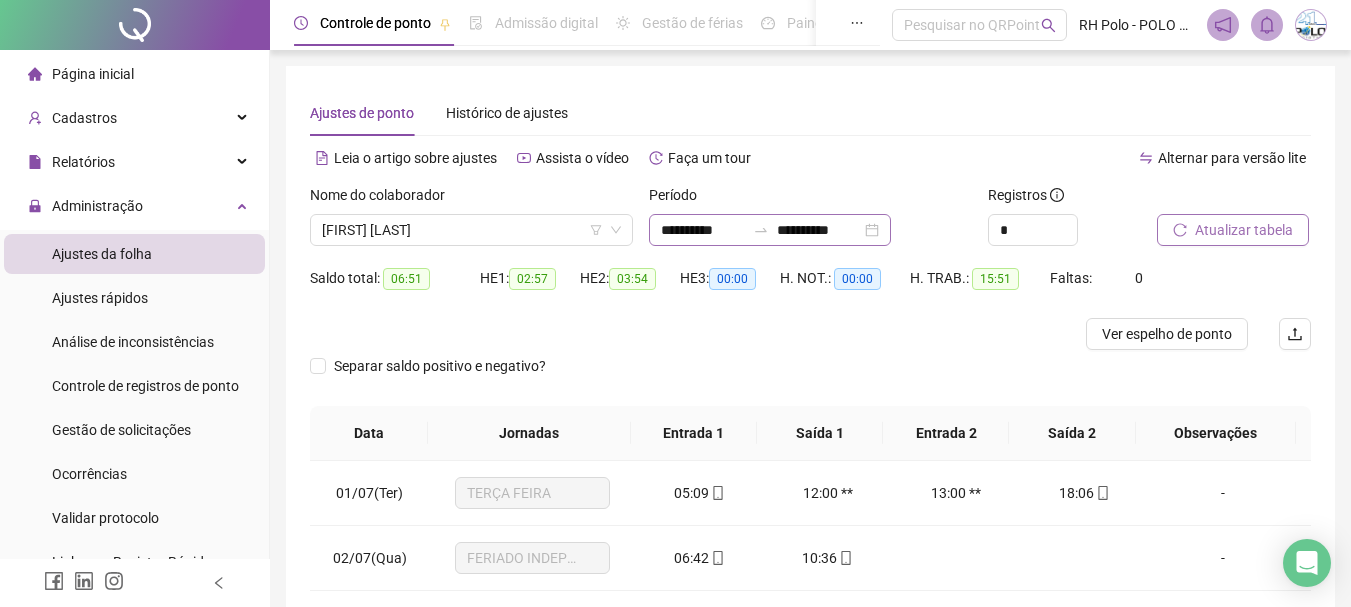 click on "**********" at bounding box center [770, 230] 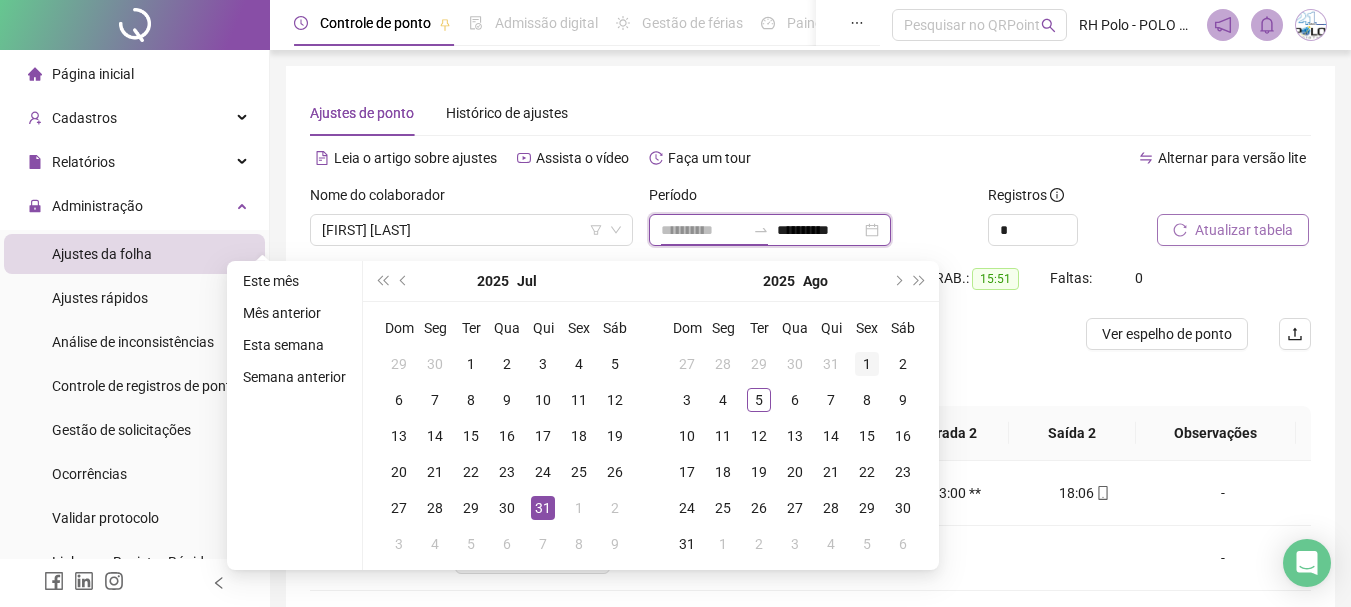 type on "**********" 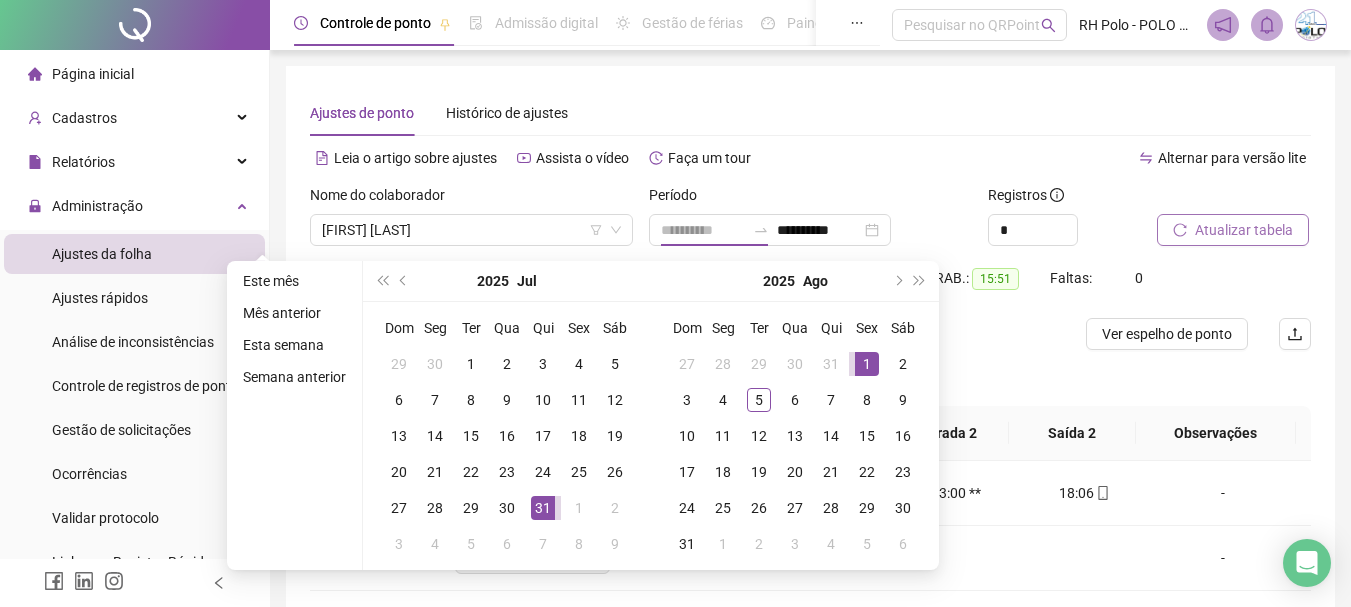 click on "1" at bounding box center [867, 364] 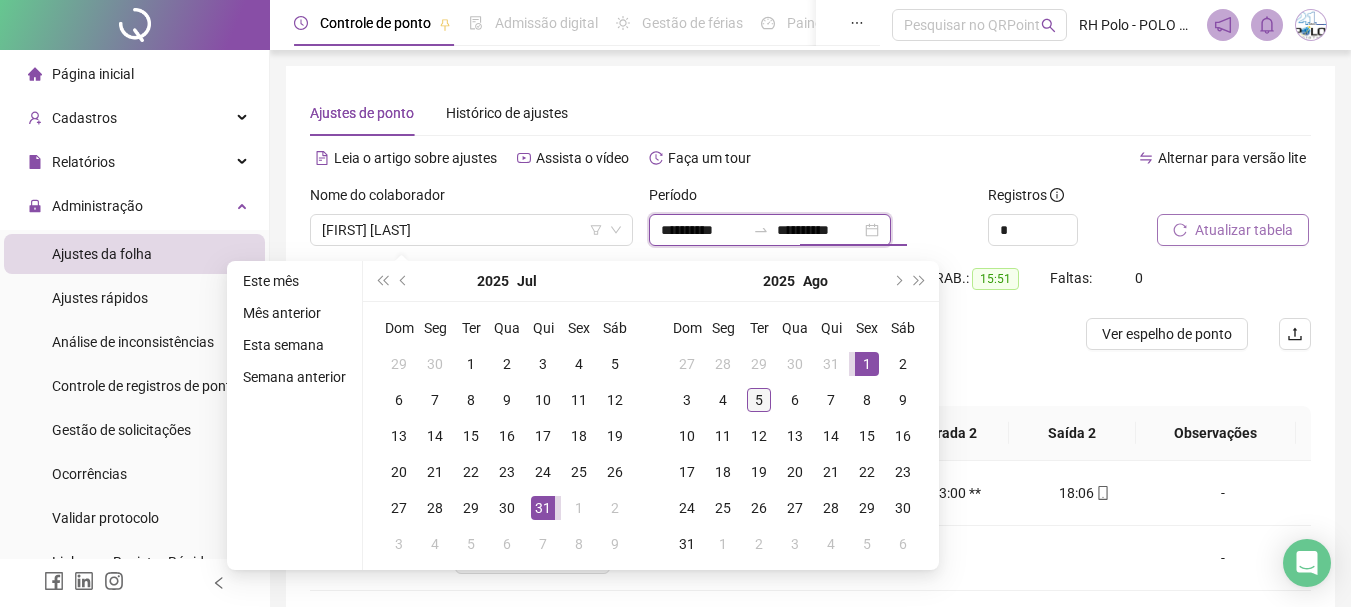 type on "**********" 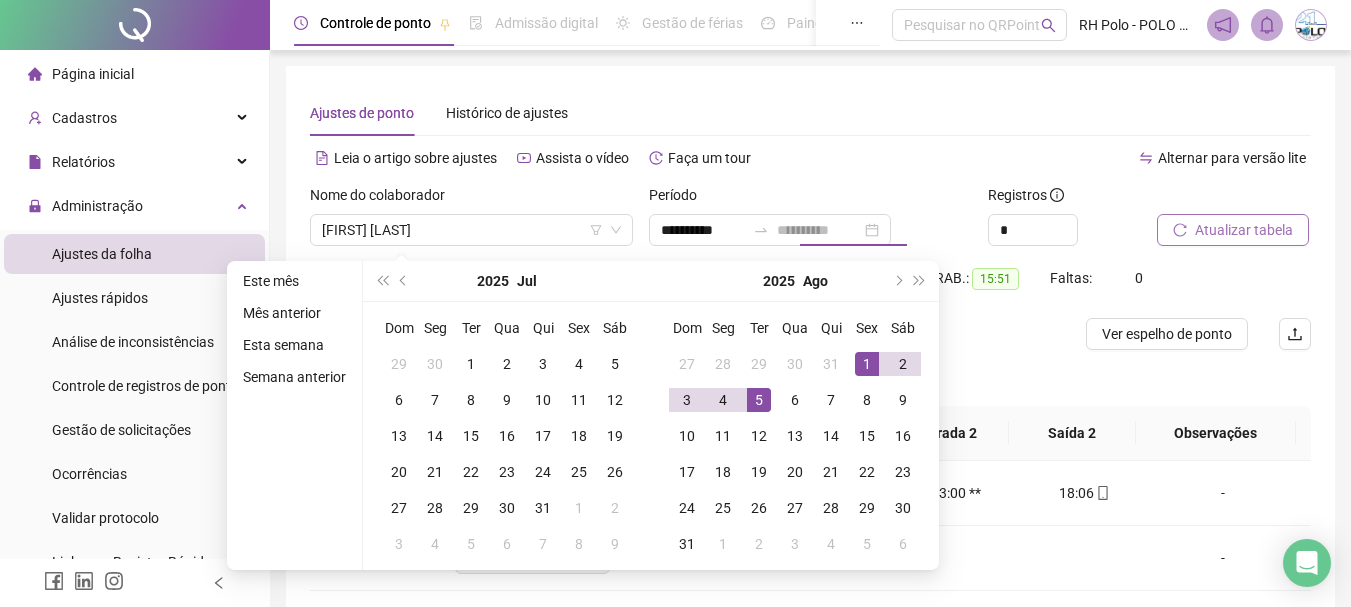 click on "5" at bounding box center (759, 400) 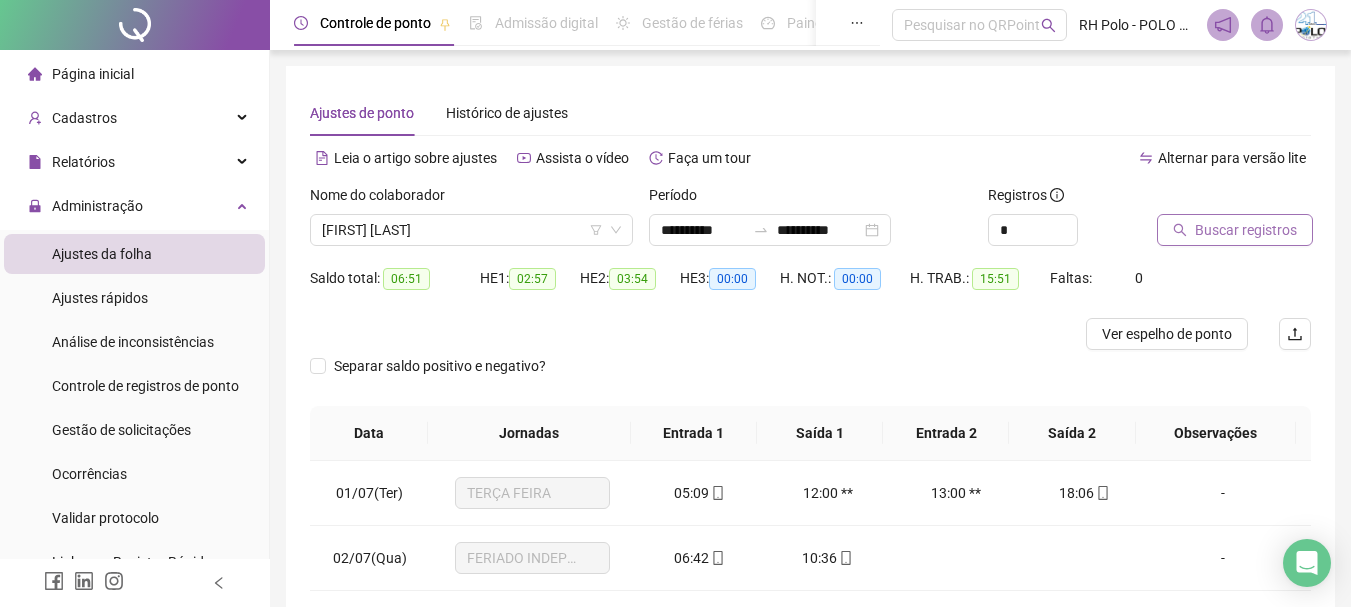 click on "Buscar registros" at bounding box center [1235, 230] 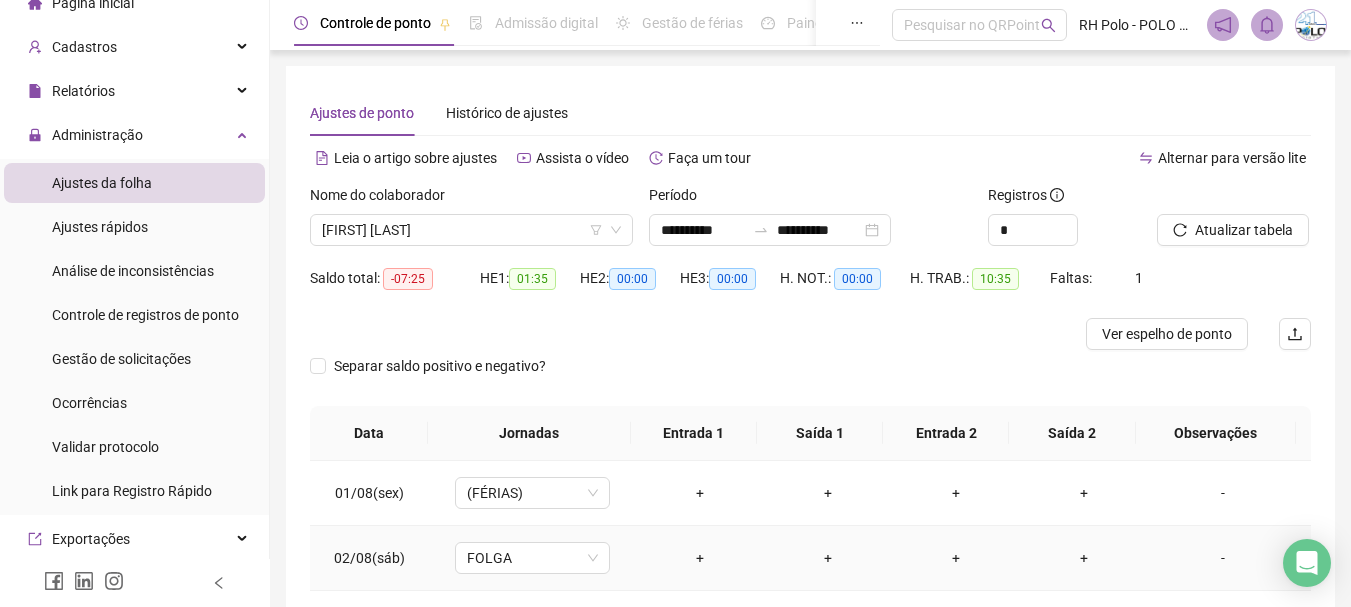 scroll, scrollTop: 100, scrollLeft: 0, axis: vertical 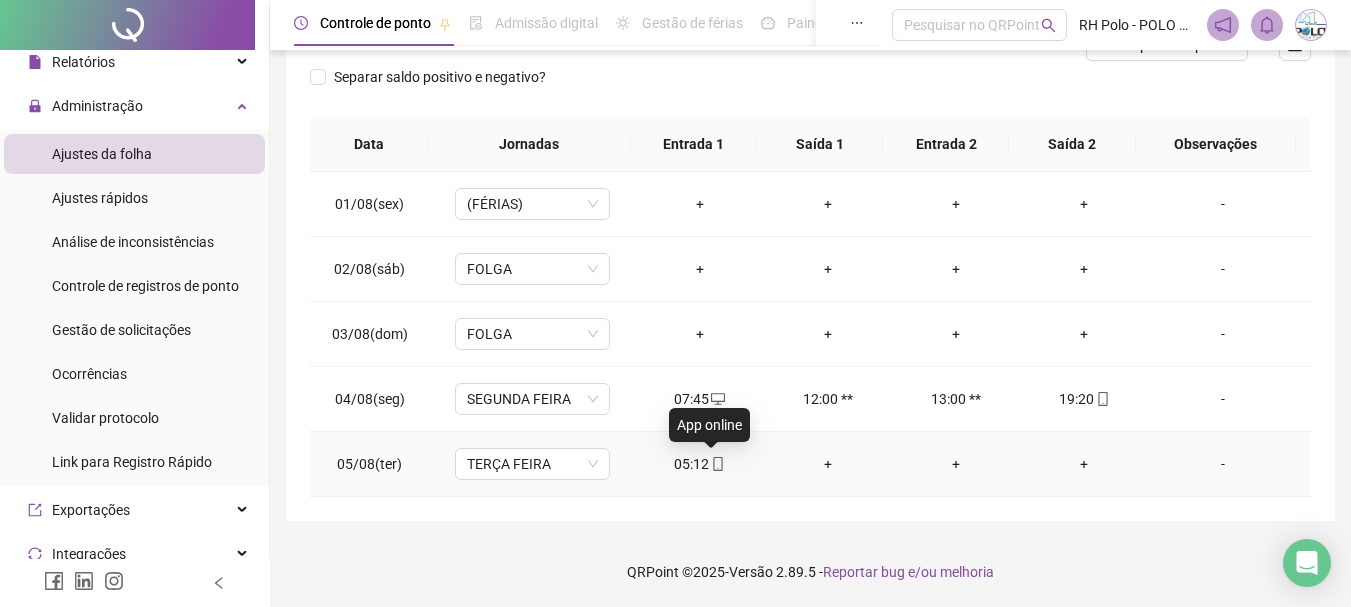 click 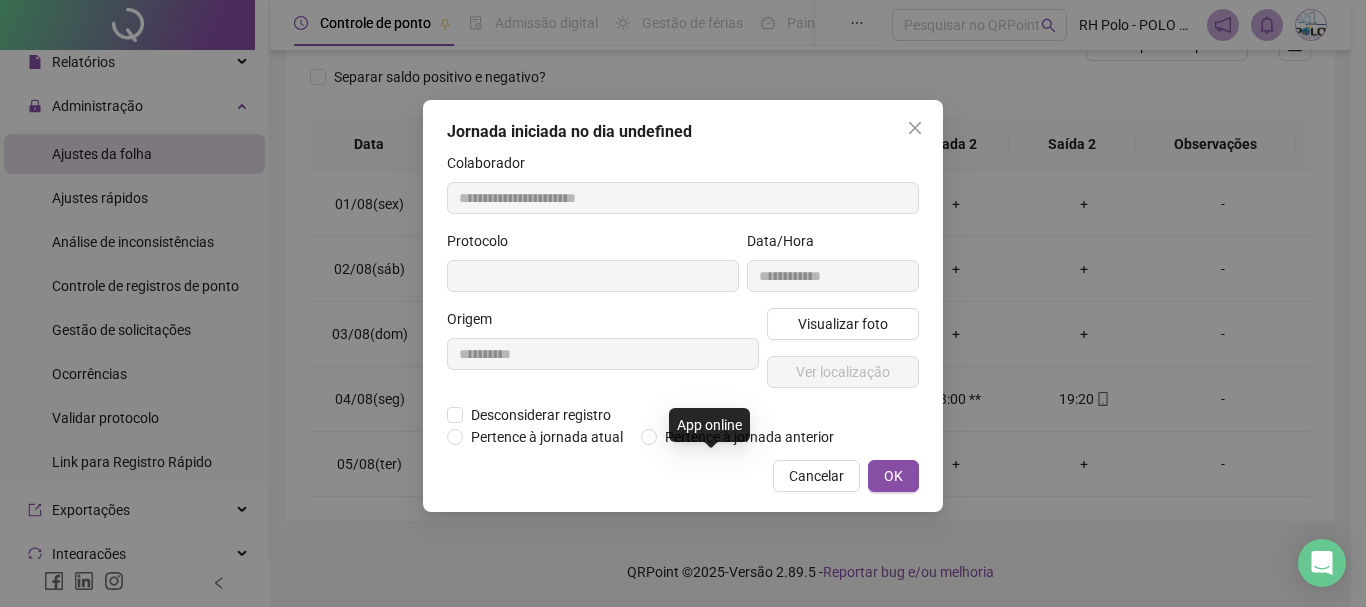 type on "**********" 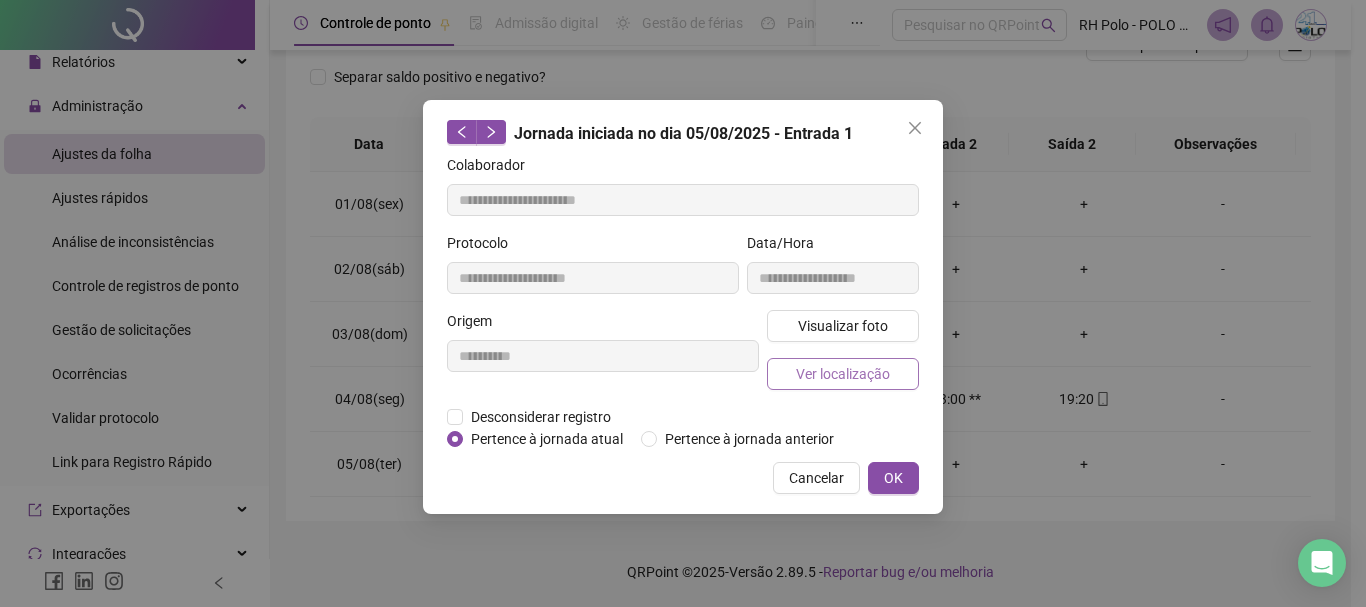 click on "Ver localização" at bounding box center (843, 374) 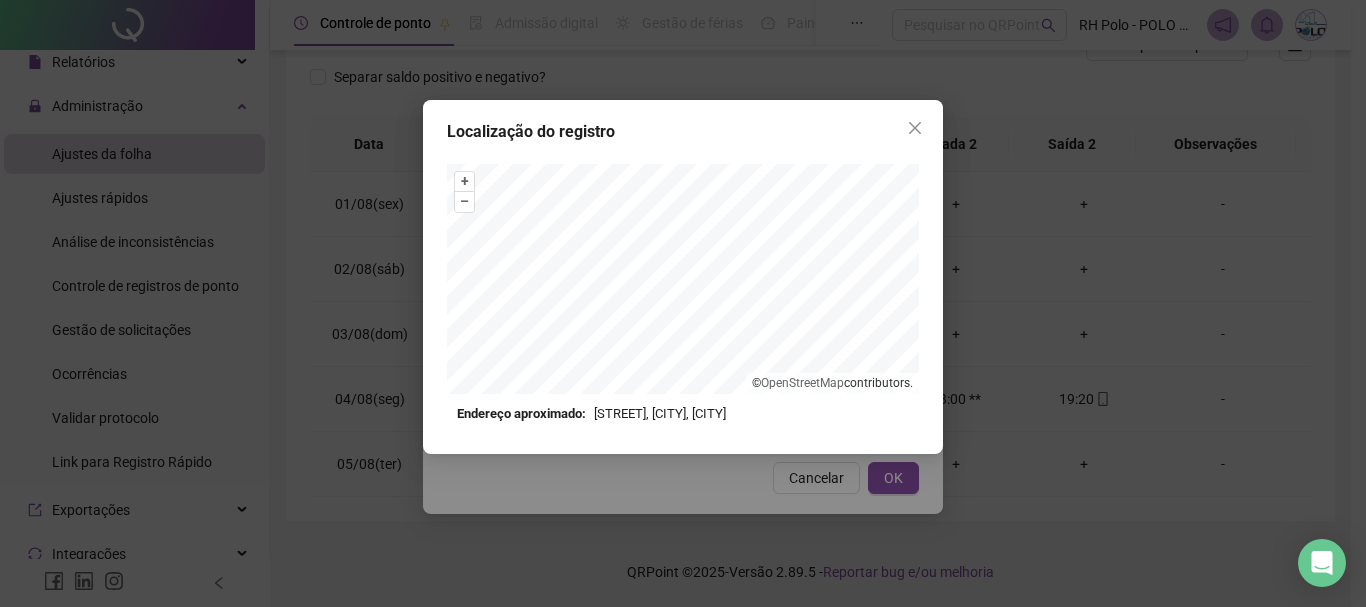 click on "Endereço aproximado:   Rua João XXIII, Santa Cruz, Salvador" at bounding box center (683, 414) 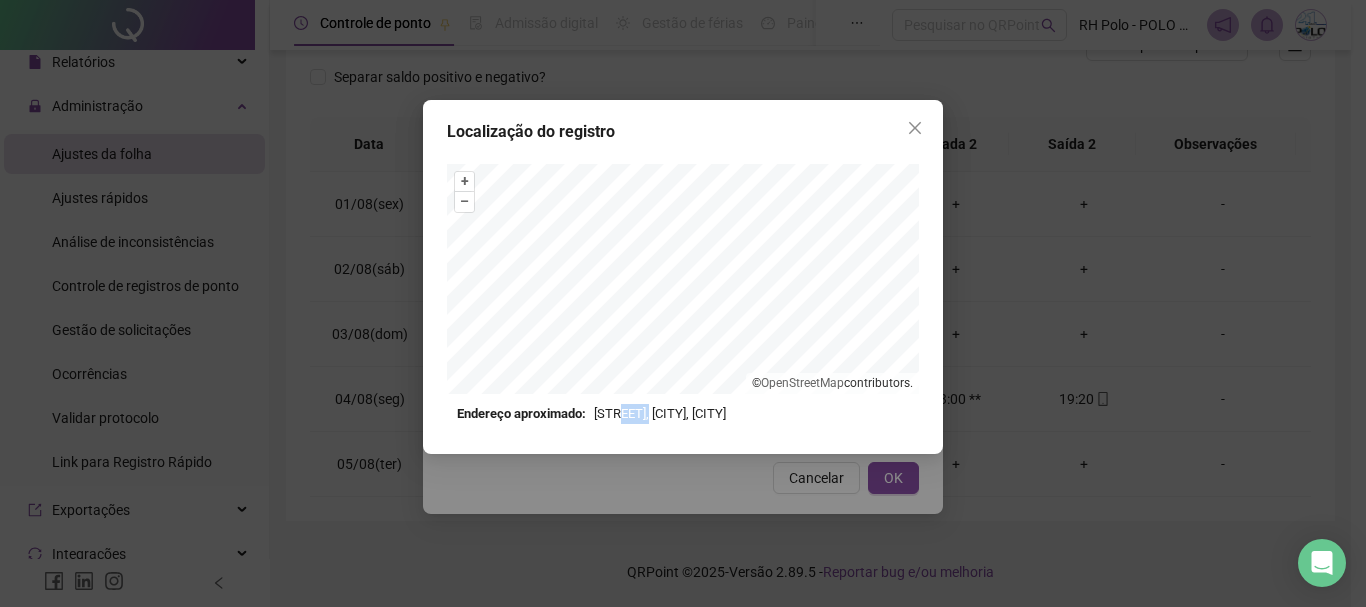 click on "Endereço aproximado:   Rua João XXIII, Santa Cruz, Salvador" at bounding box center (683, 414) 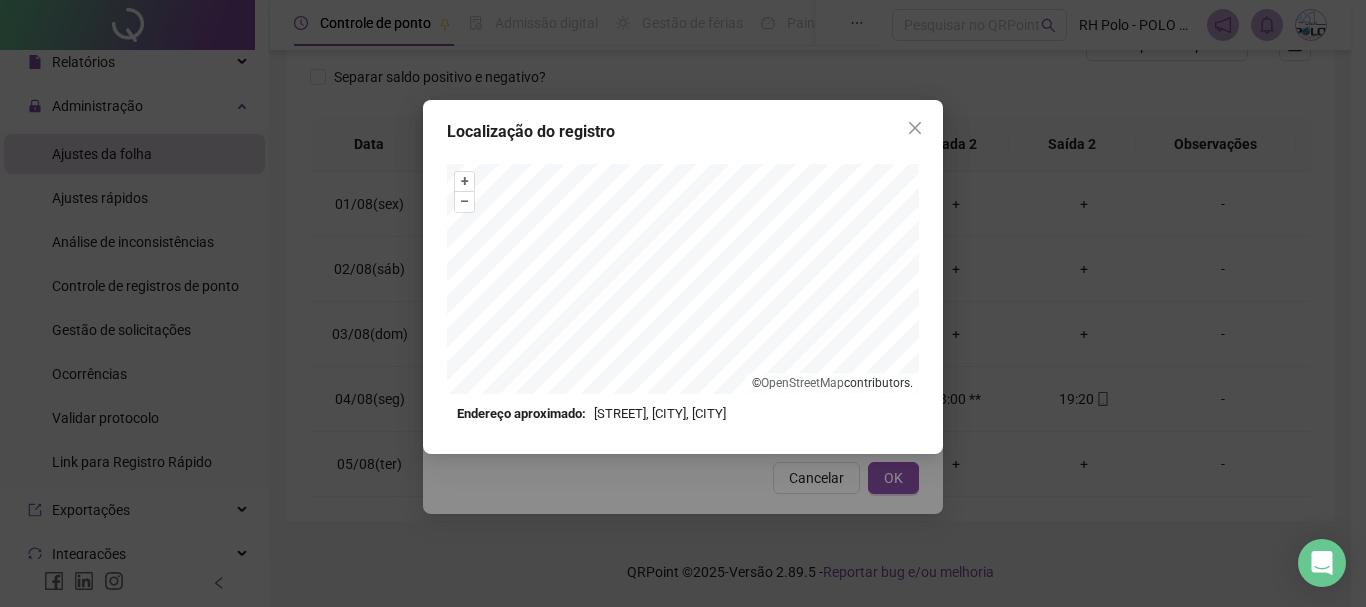 click on "Localização do registro + – ⇧ › ©  OpenStreetMap  contributors. Endereço aproximado:   Rua João XXIII, Santa Cruz, Salvador *OBS Os registros de ponto executados através da web utilizam uma tecnologia menos precisa para obter a geolocalização do colaborador, o que poderá resultar em localizações distintas." at bounding box center (683, 303) 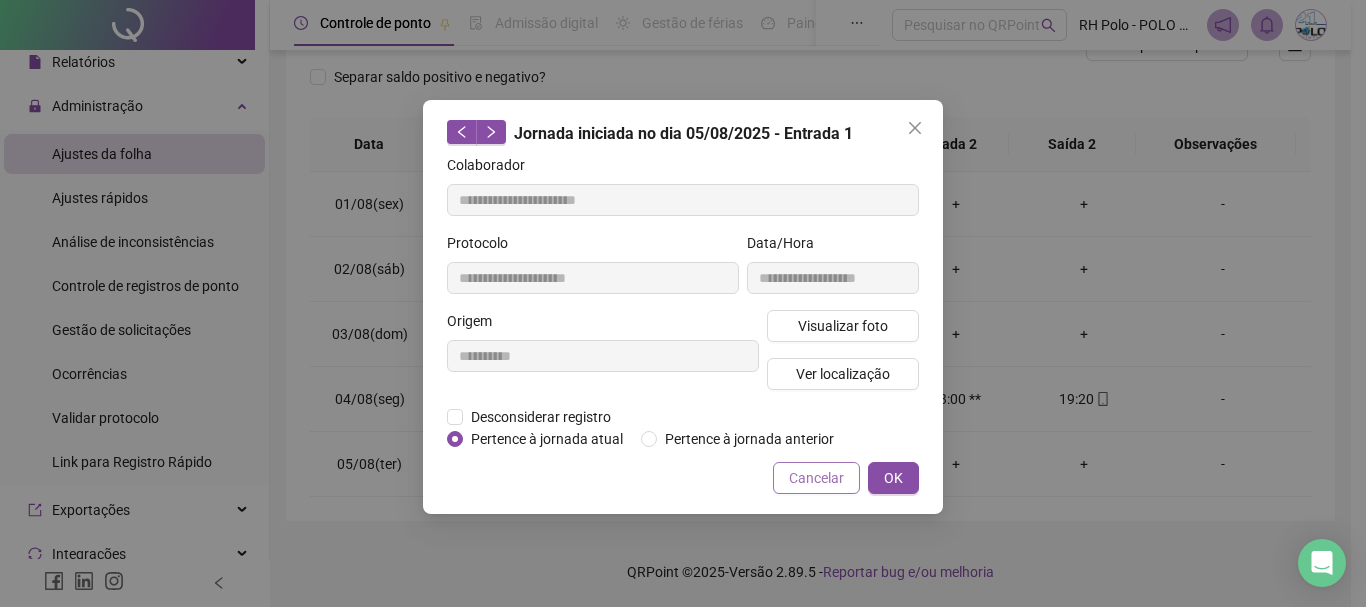 click on "Cancelar" at bounding box center (816, 478) 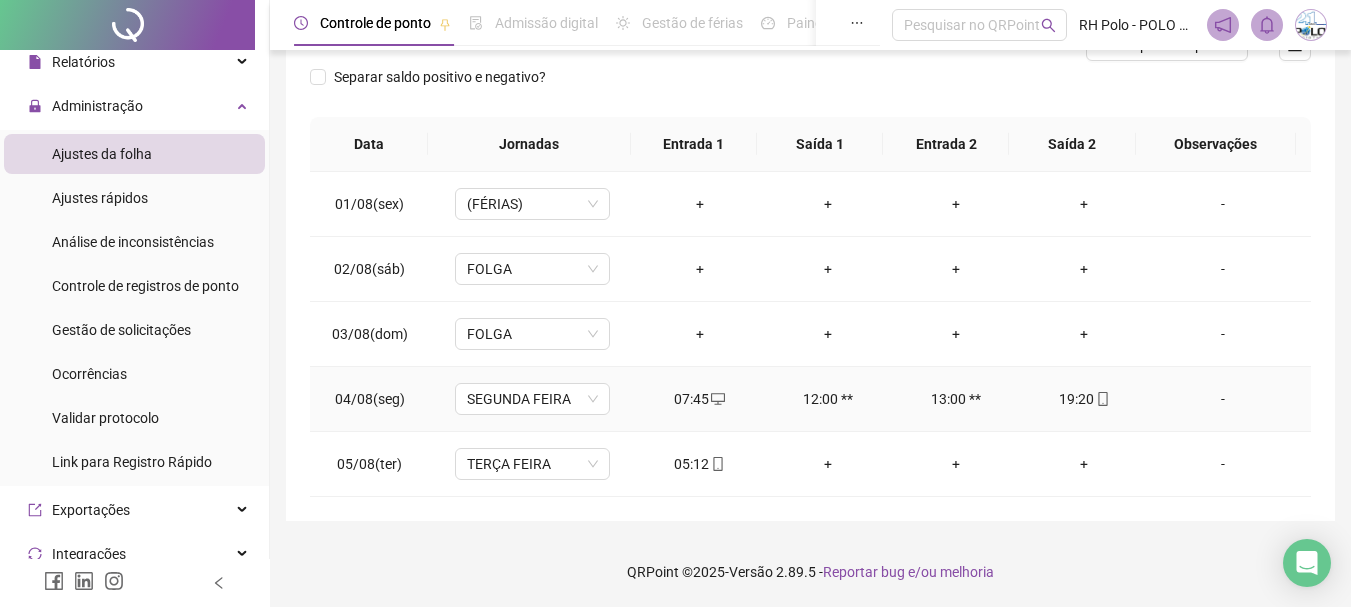 click on "07:45" at bounding box center [700, 399] 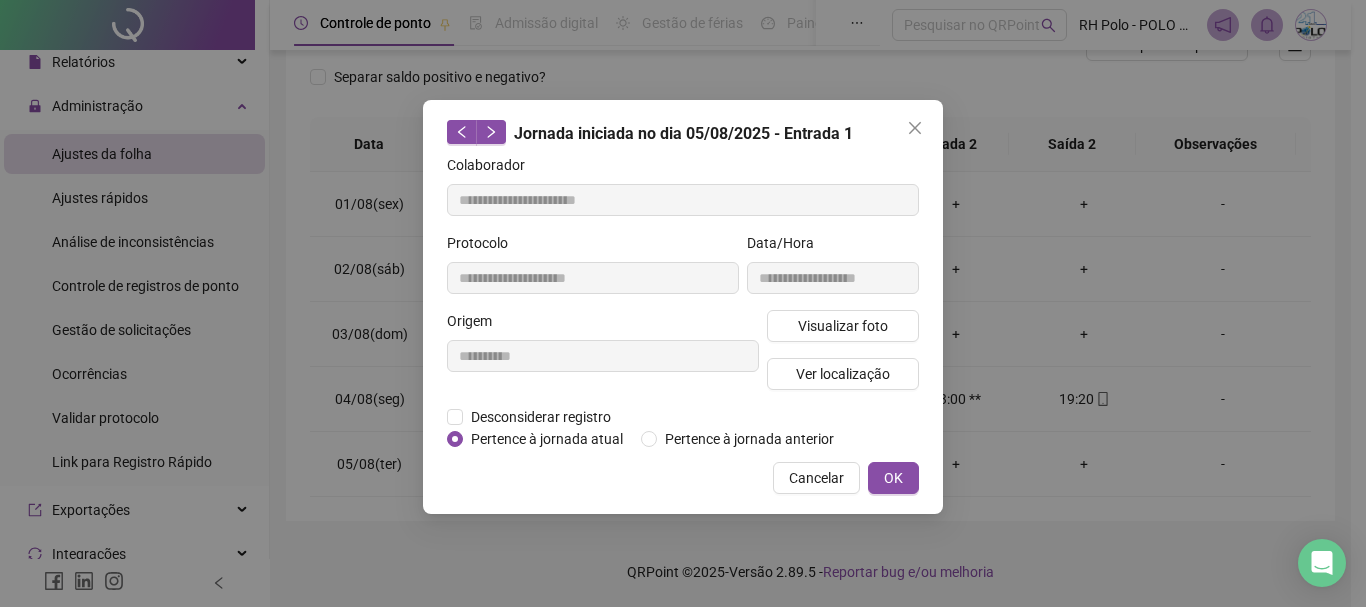 type on "**********" 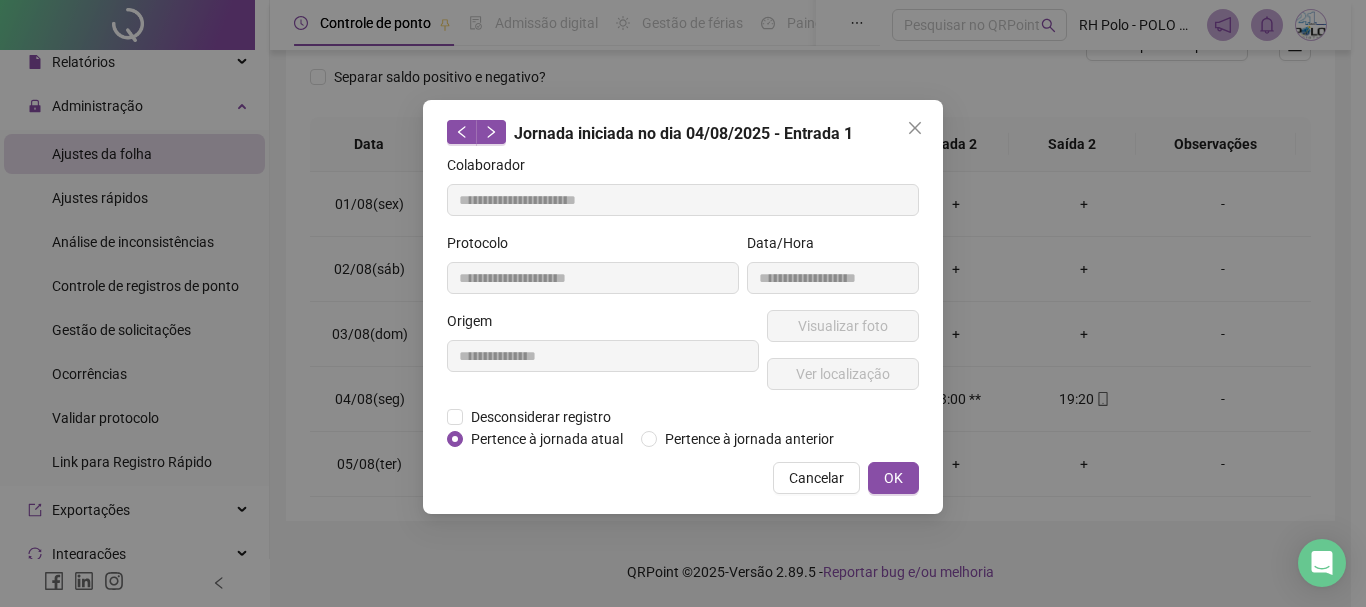 click on "Visualizar foto Ver localização" at bounding box center [843, 358] 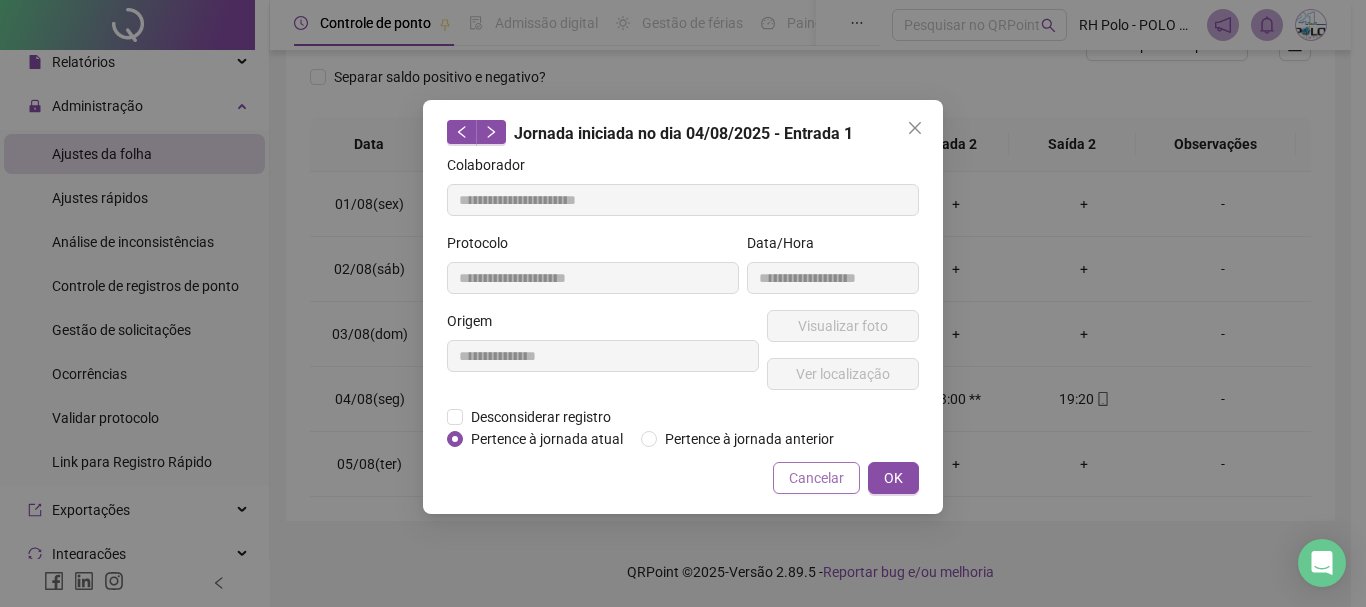 click on "Cancelar" at bounding box center (816, 478) 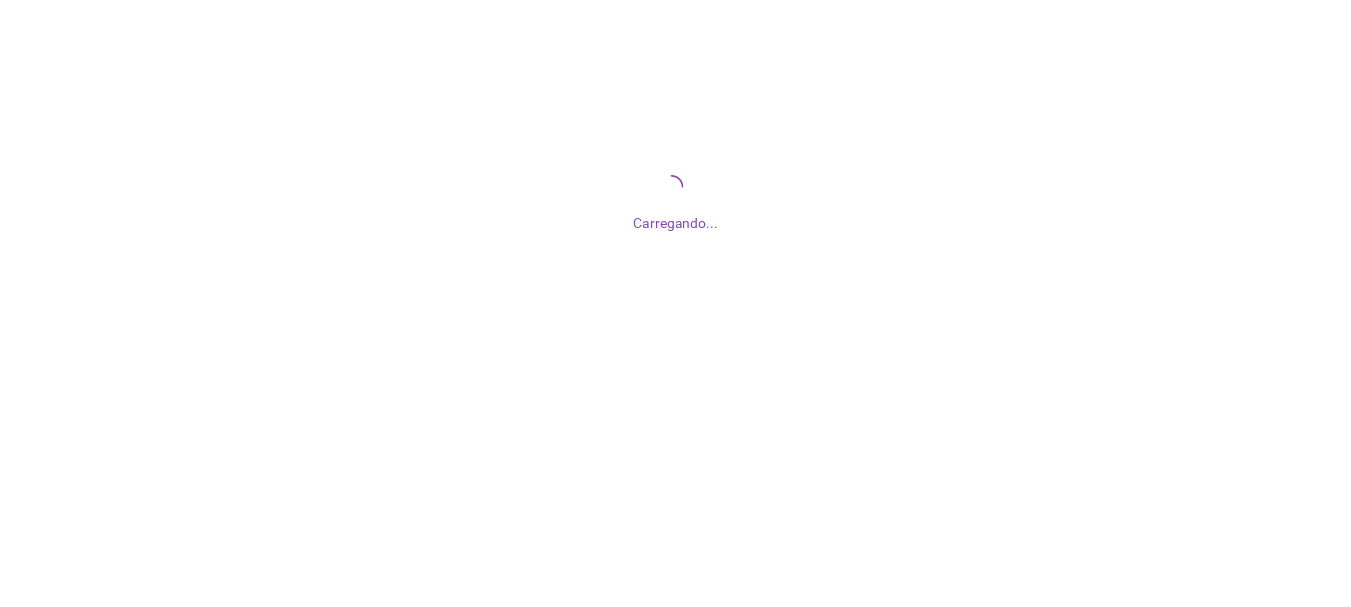 scroll, scrollTop: 0, scrollLeft: 0, axis: both 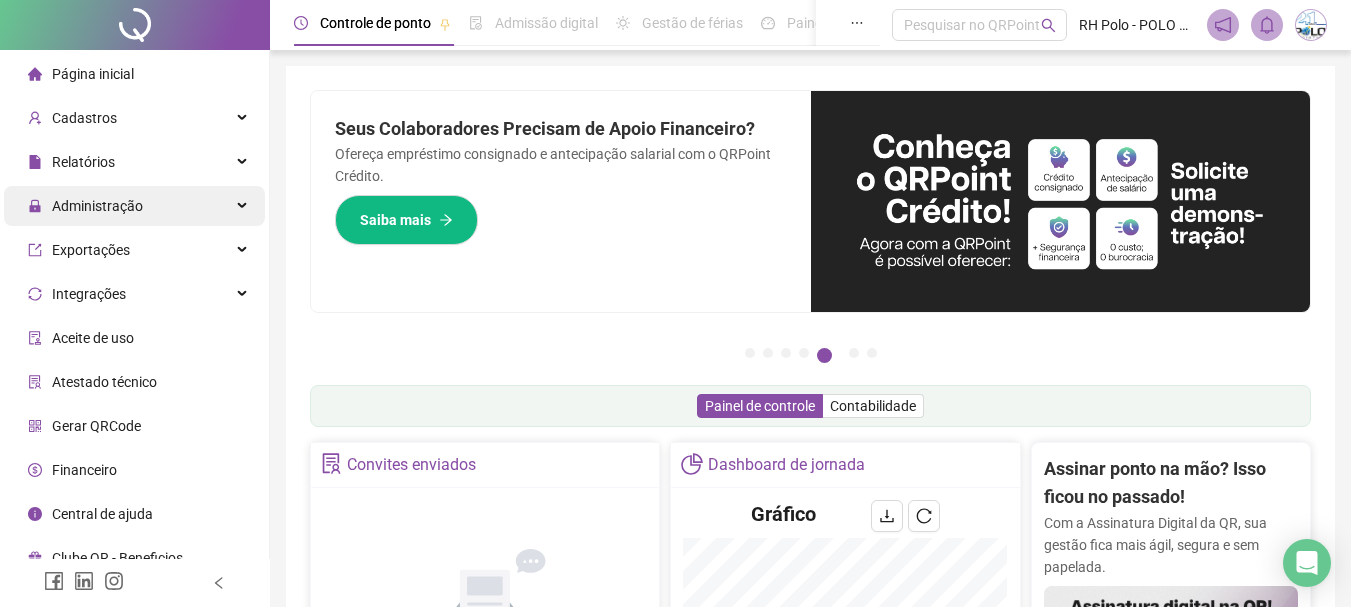 click on "Administração" at bounding box center (85, 206) 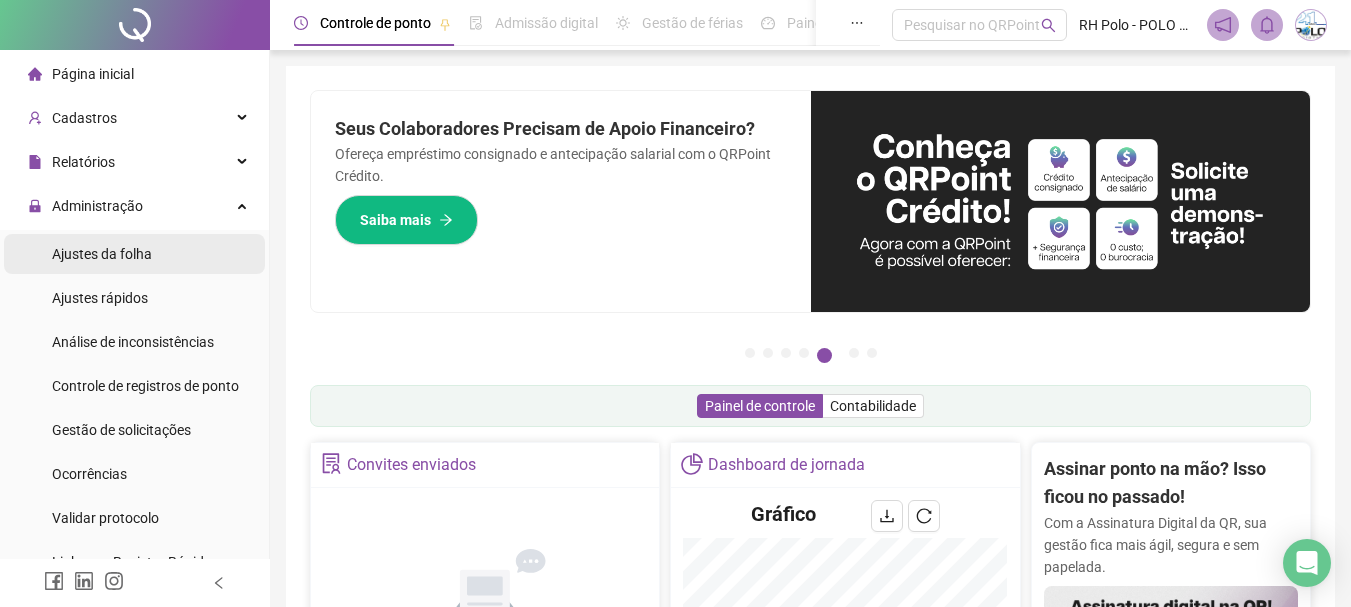 click on "Ajustes da folha" at bounding box center (102, 254) 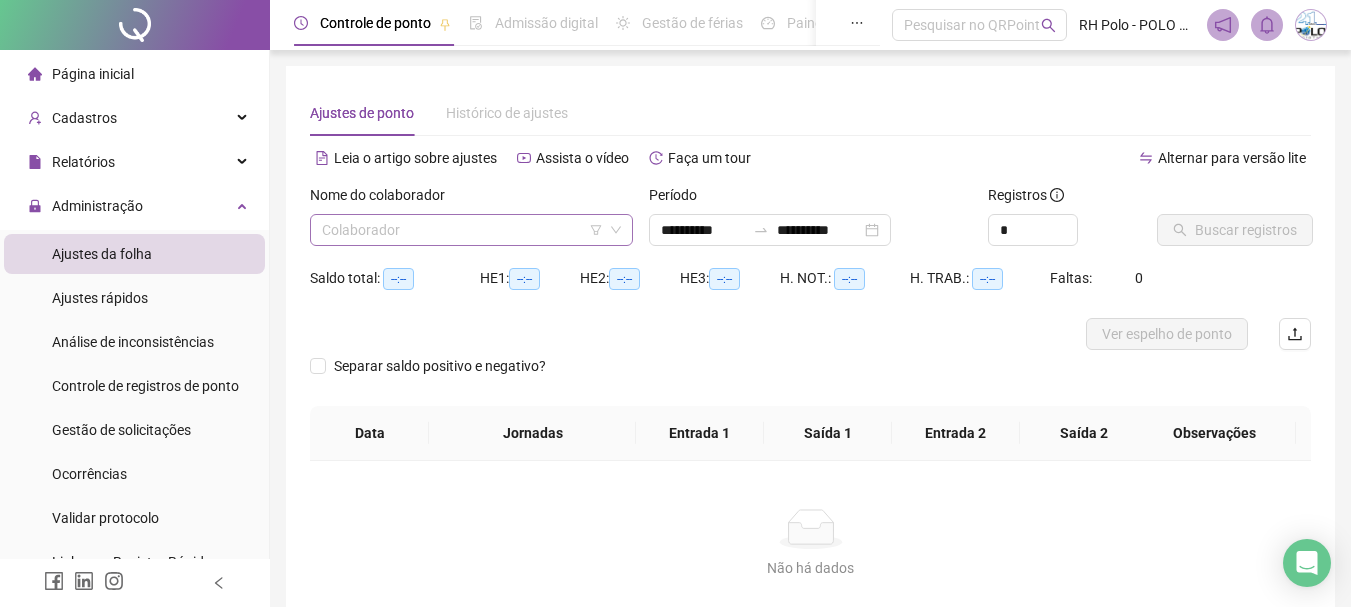 click at bounding box center [462, 230] 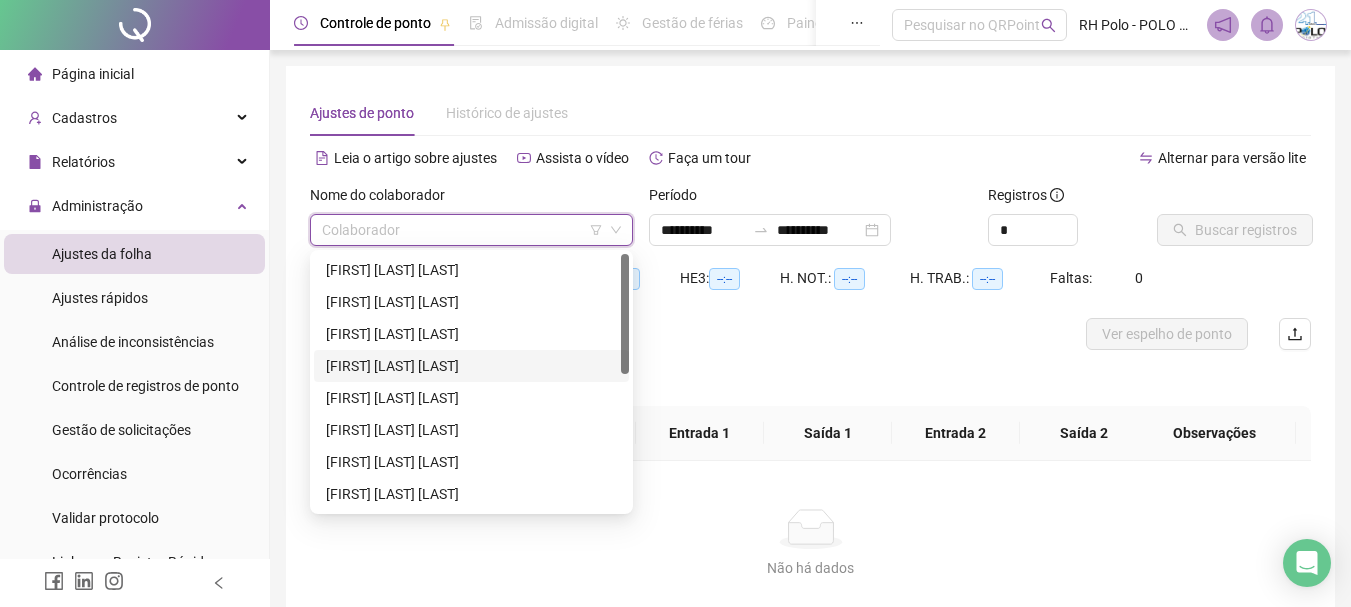 click on "[FIRST] [LAST] [LAST]" at bounding box center [471, 366] 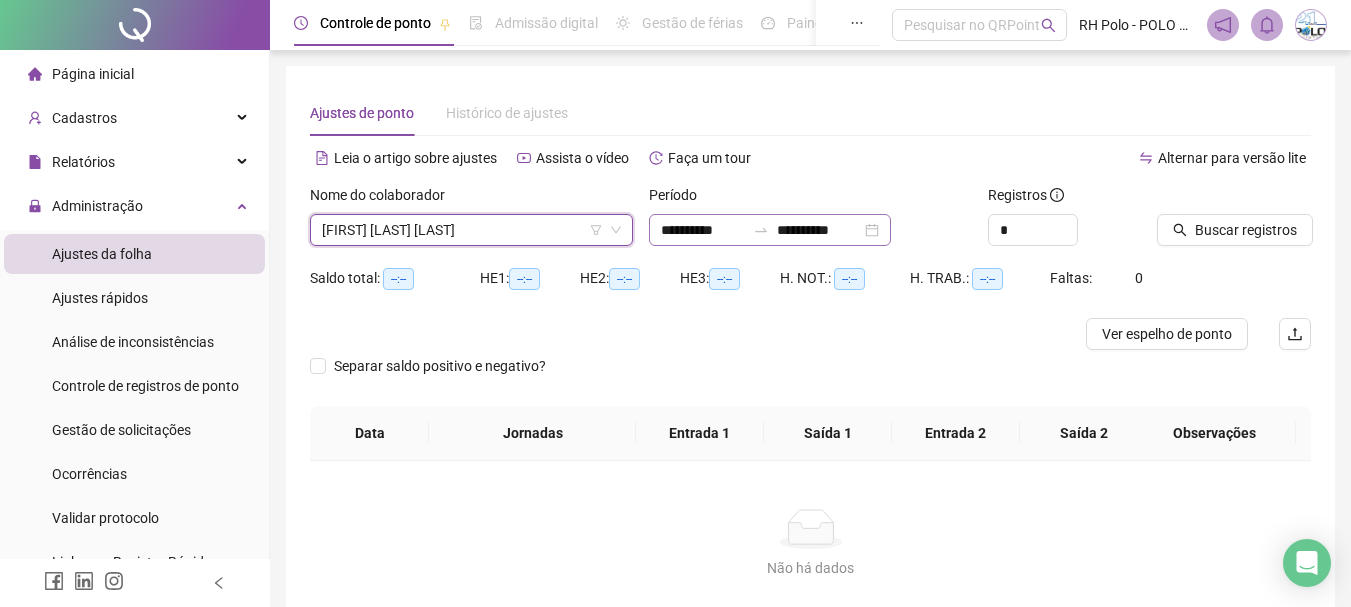 click on "**********" at bounding box center (770, 230) 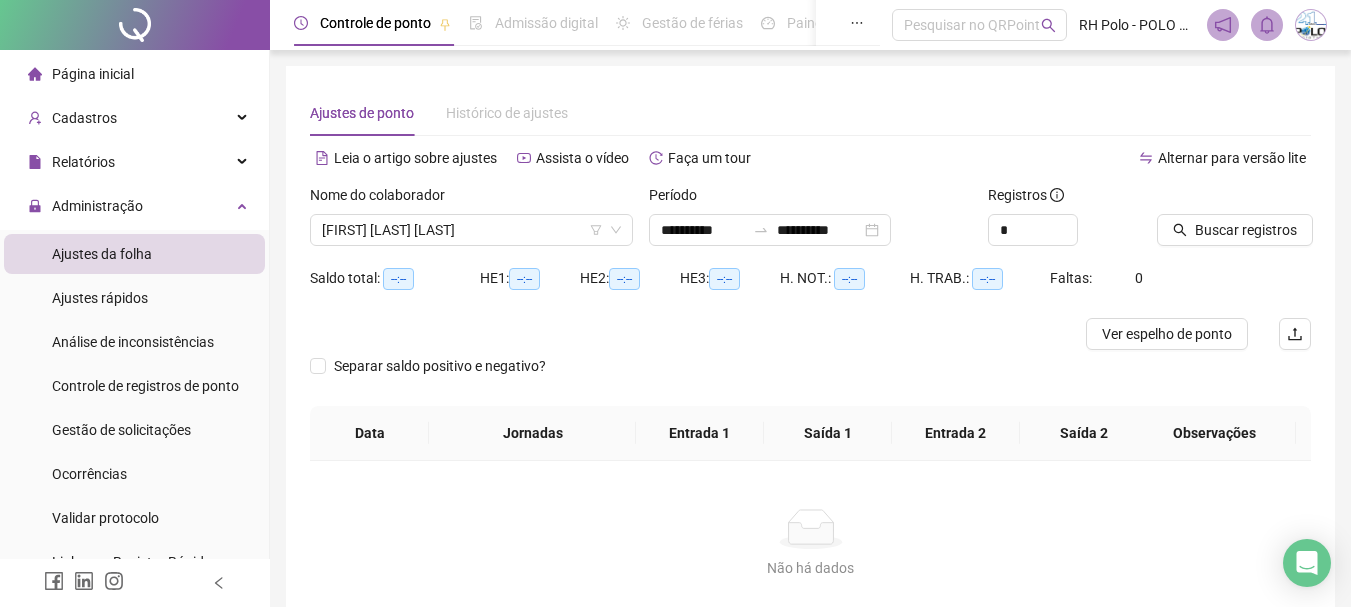 click on "Alternar para versão lite" at bounding box center [1061, 168] 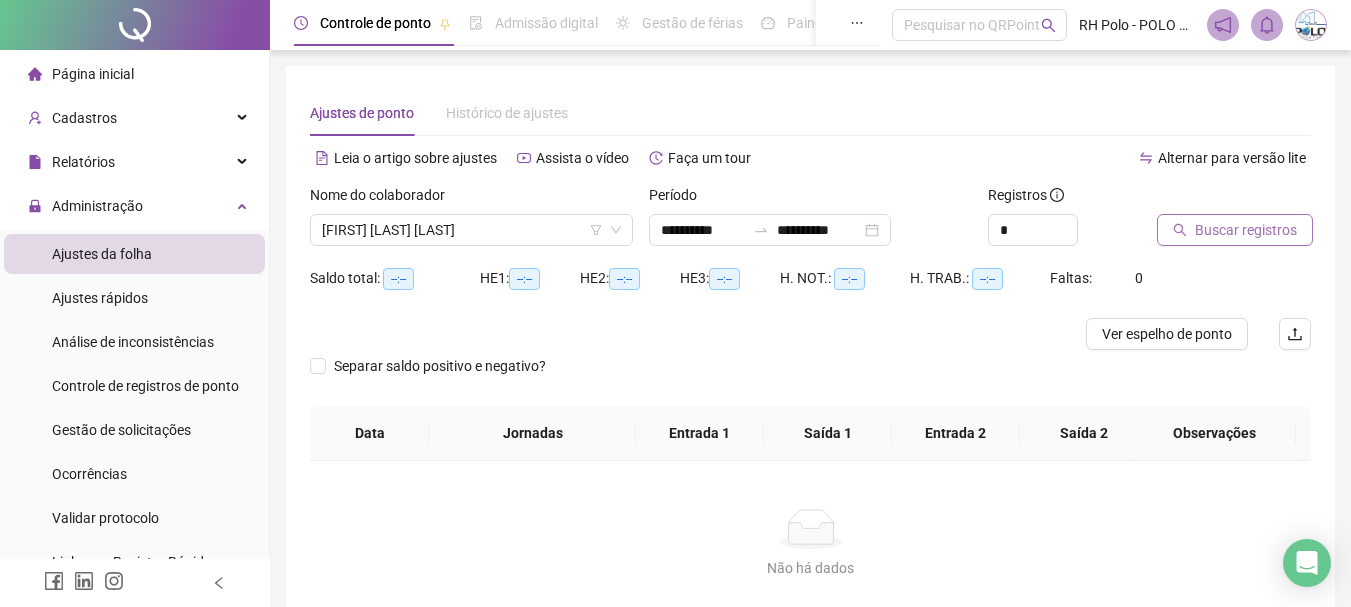 click on "Buscar registros" at bounding box center [1246, 230] 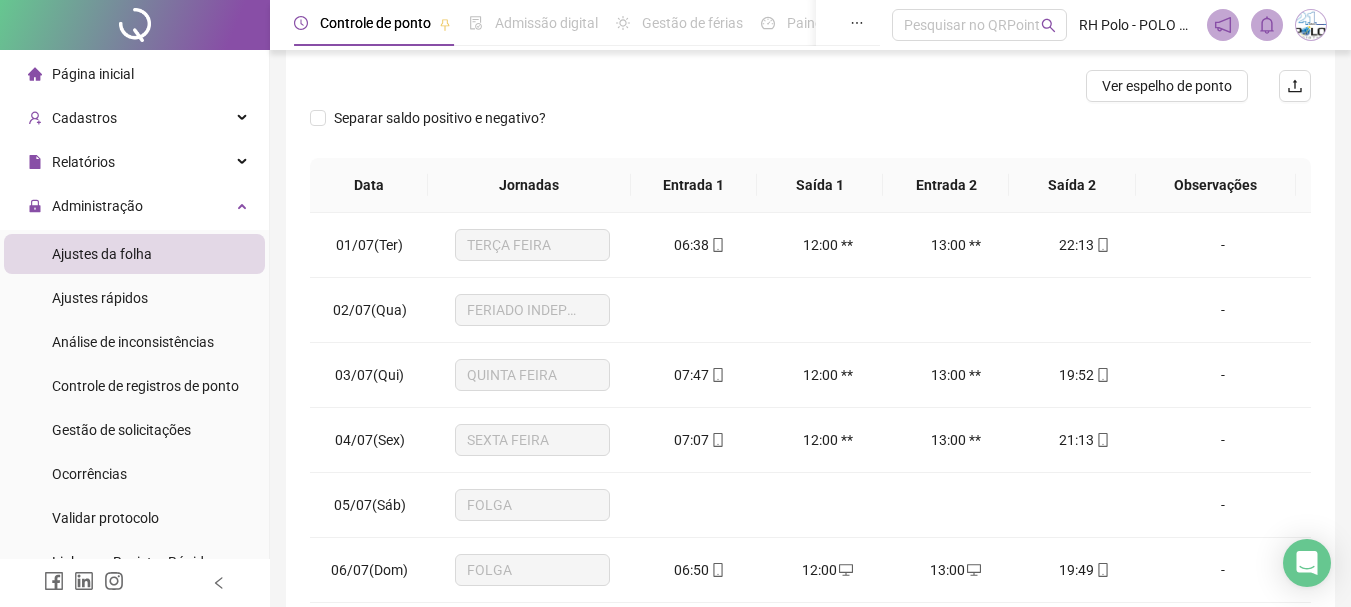 scroll, scrollTop: 300, scrollLeft: 0, axis: vertical 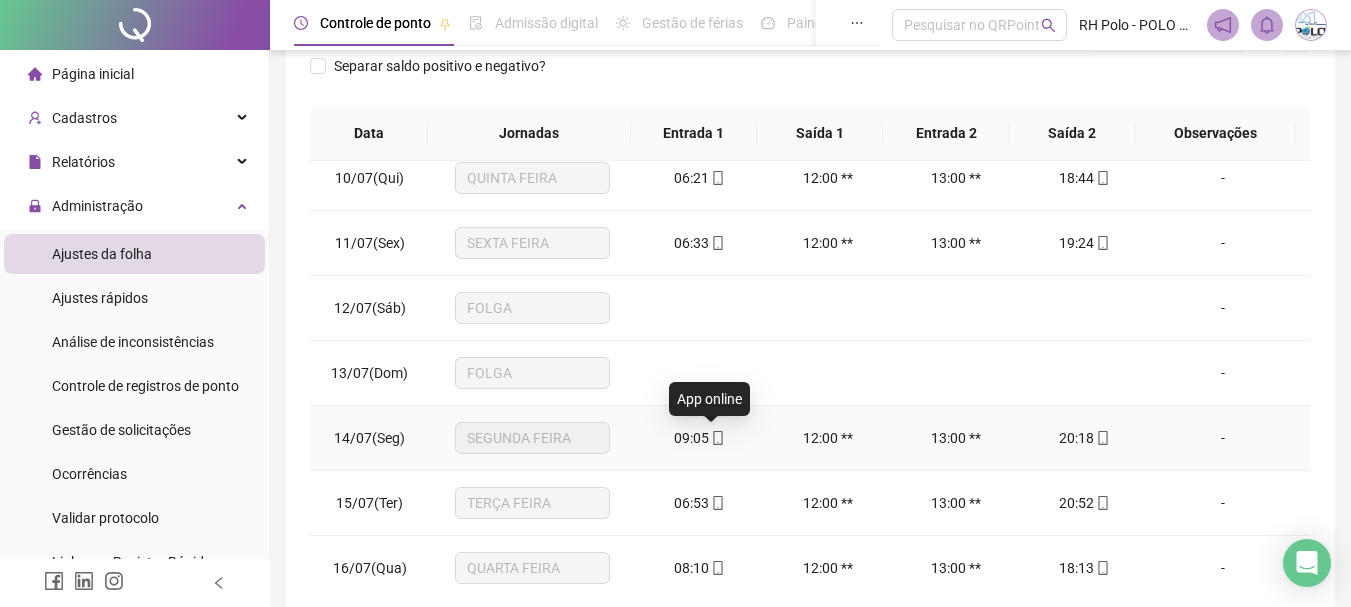 click 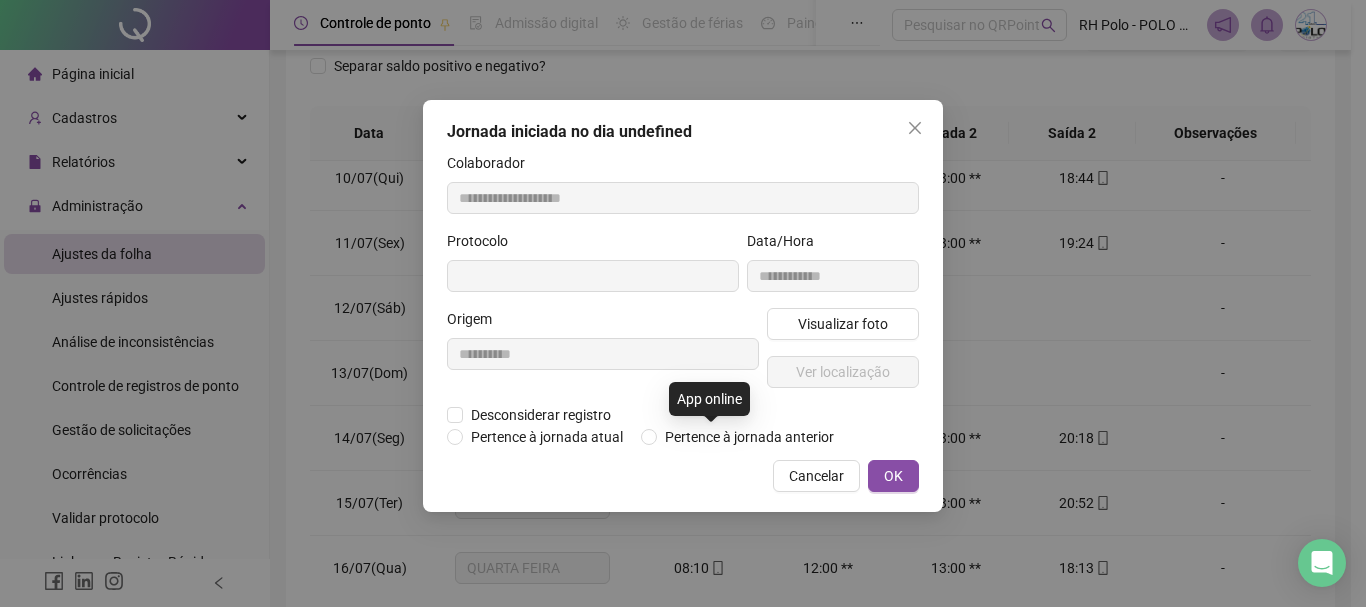 type on "**********" 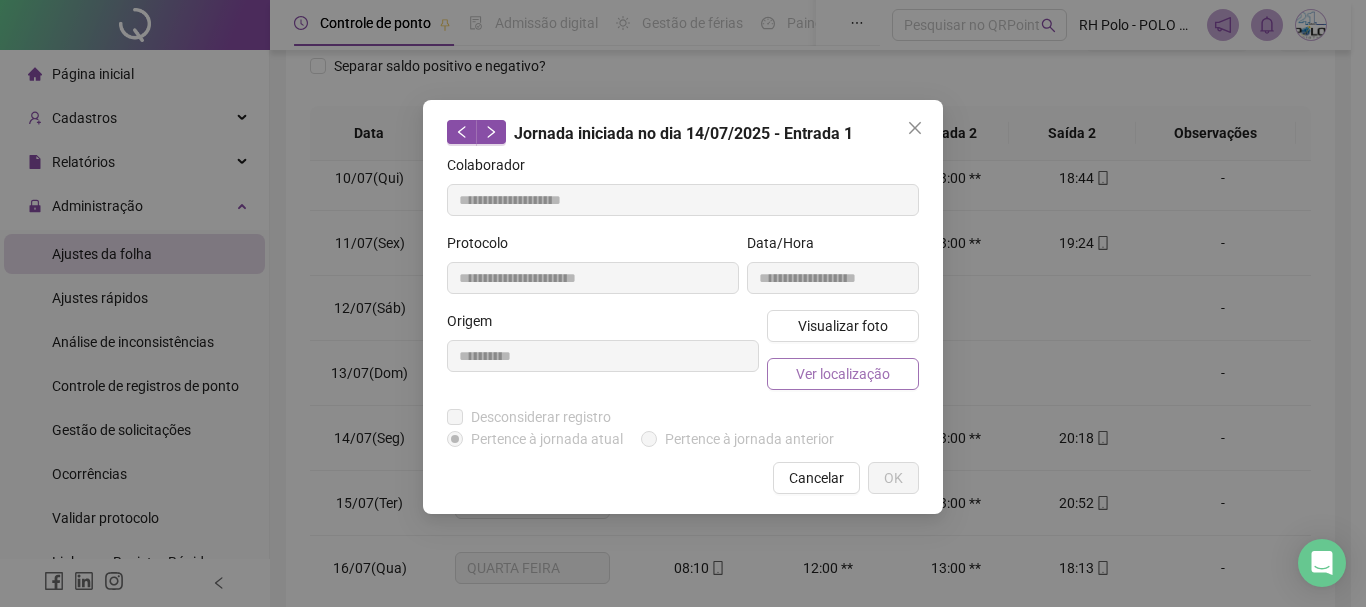 click on "Ver localização" at bounding box center [843, 374] 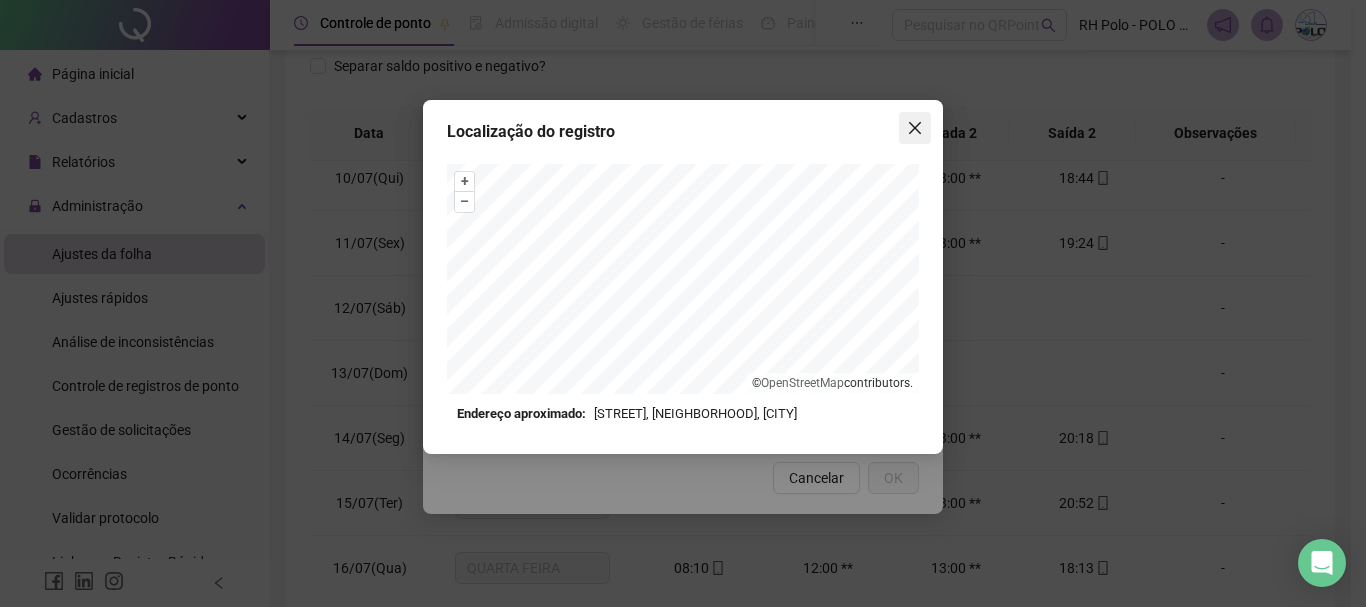 click at bounding box center [915, 128] 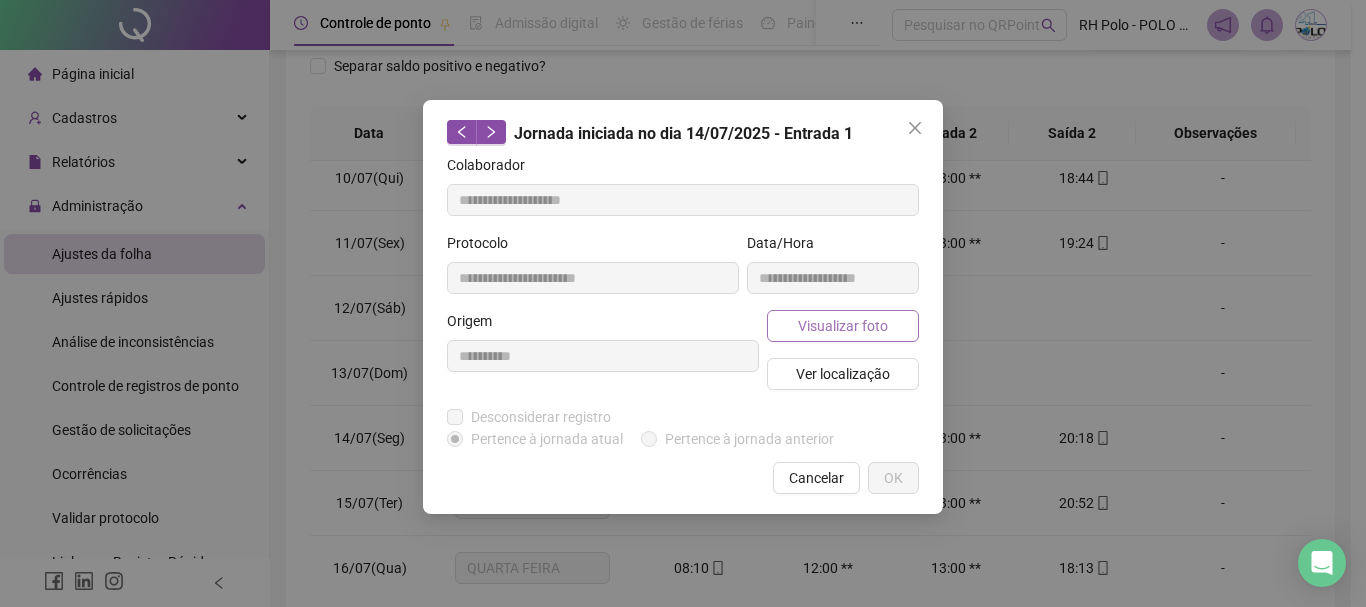 click on "Visualizar foto" at bounding box center (843, 326) 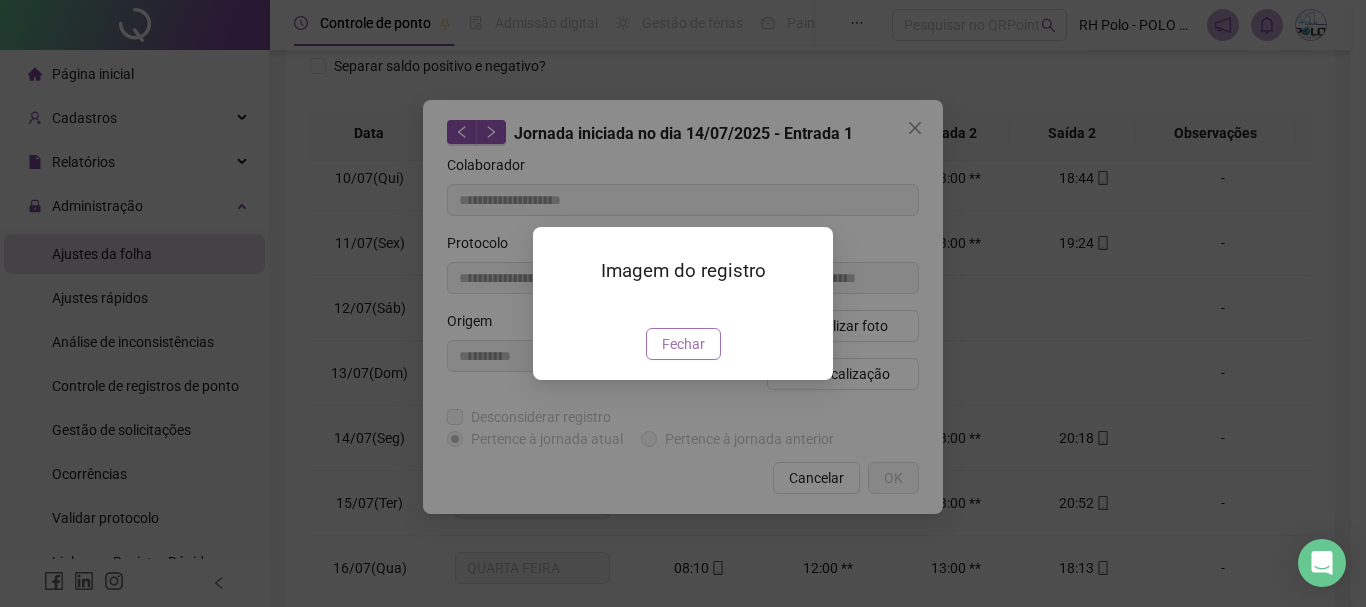 click on "Fechar" at bounding box center [683, 344] 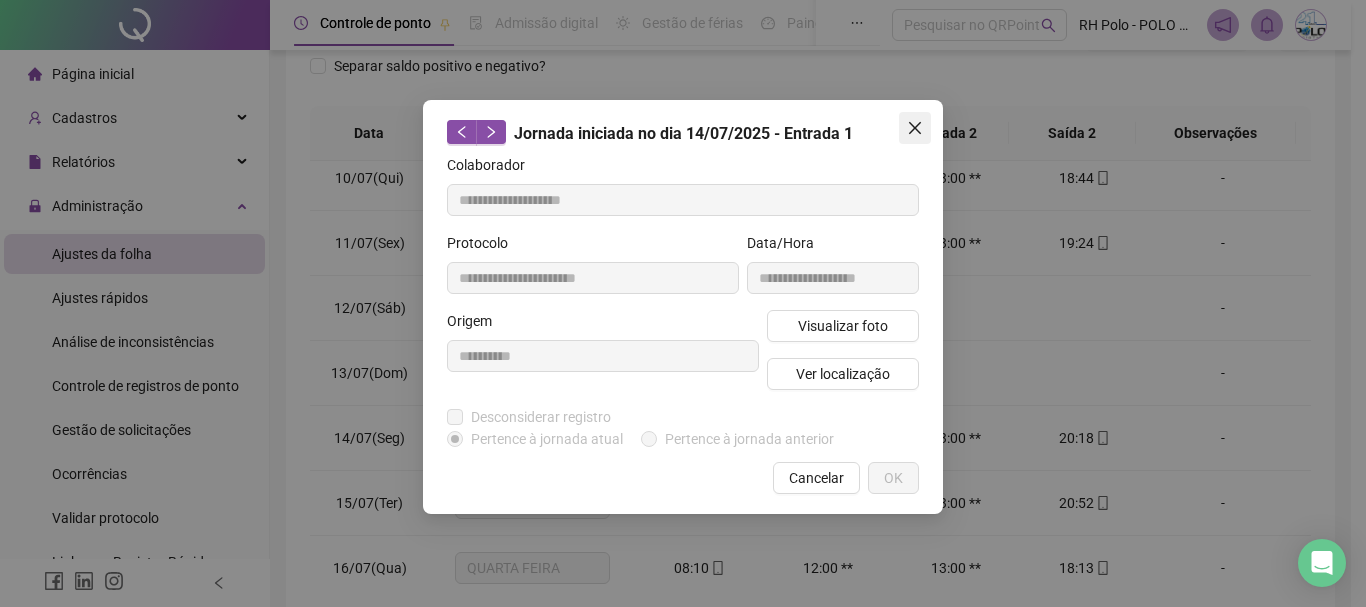 click 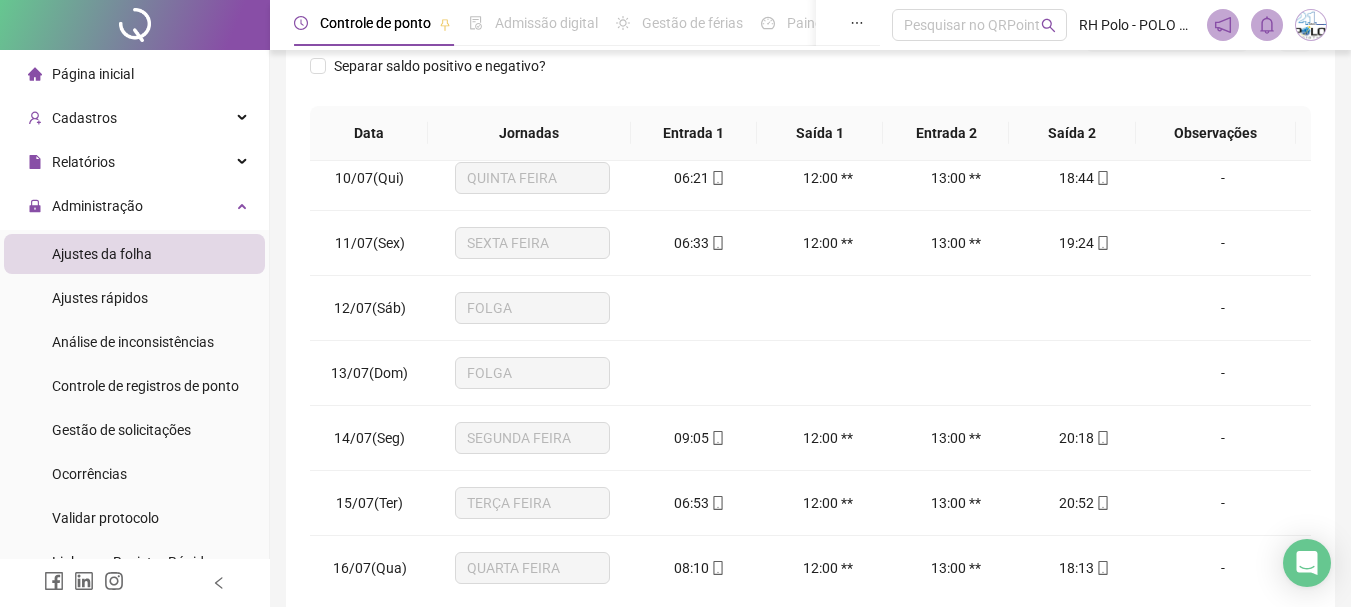 click on "Separar saldo positivo e negativo?" at bounding box center (810, 78) 